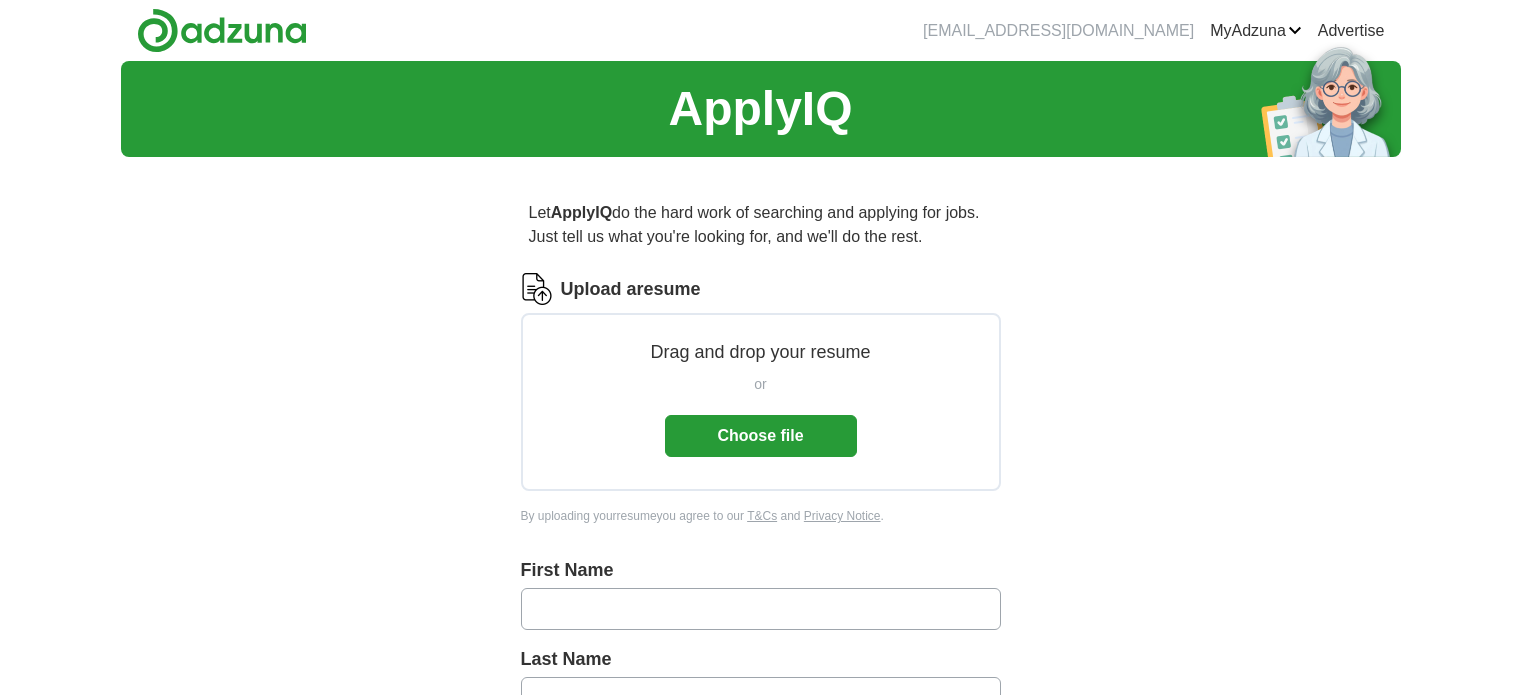 scroll, scrollTop: 0, scrollLeft: 0, axis: both 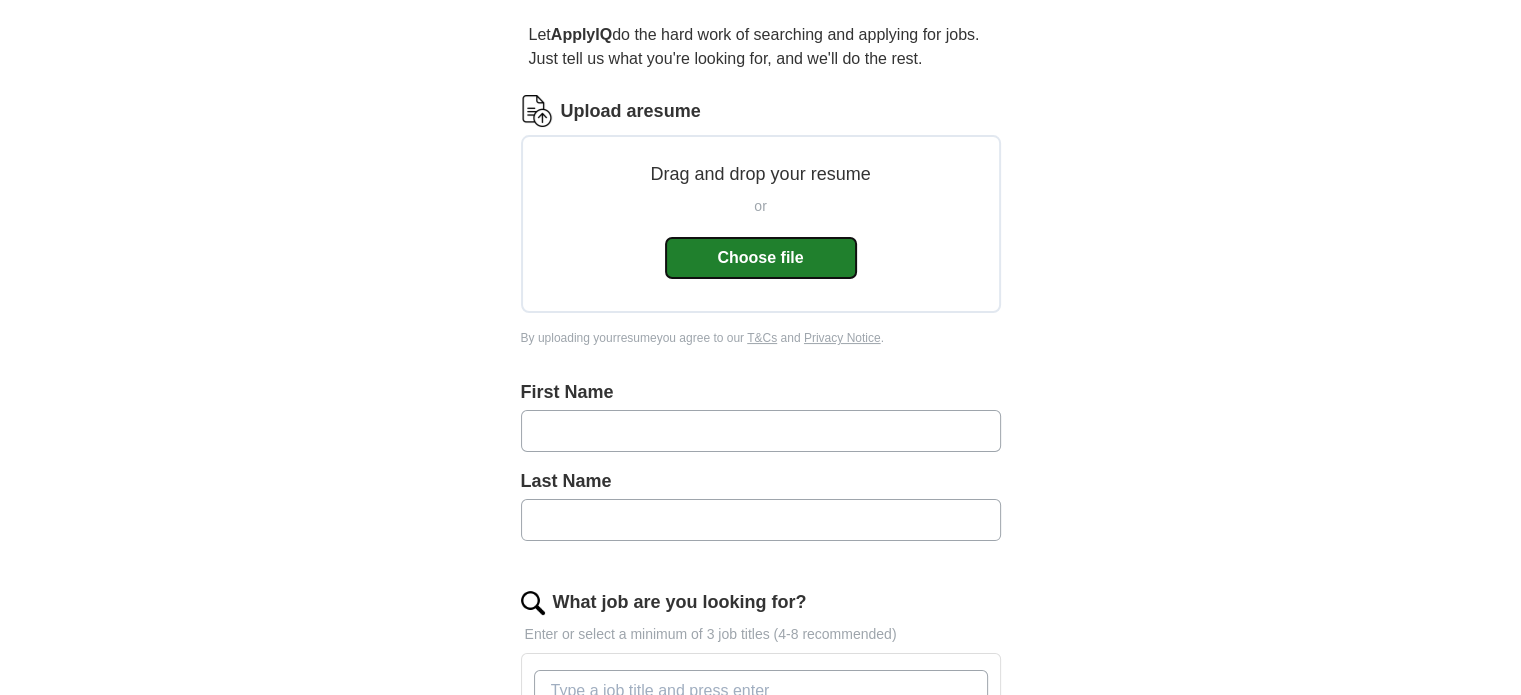 click on "Choose file" at bounding box center [761, 258] 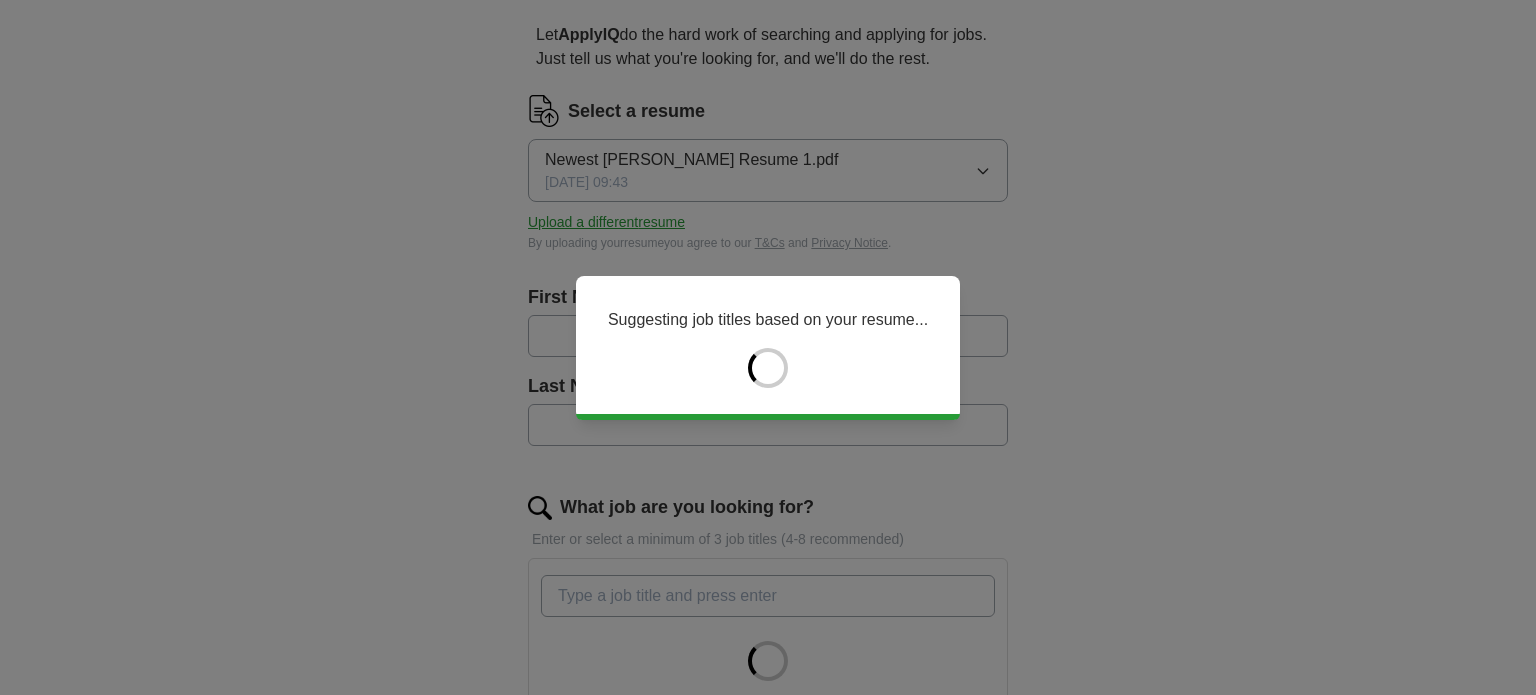 type on "****" 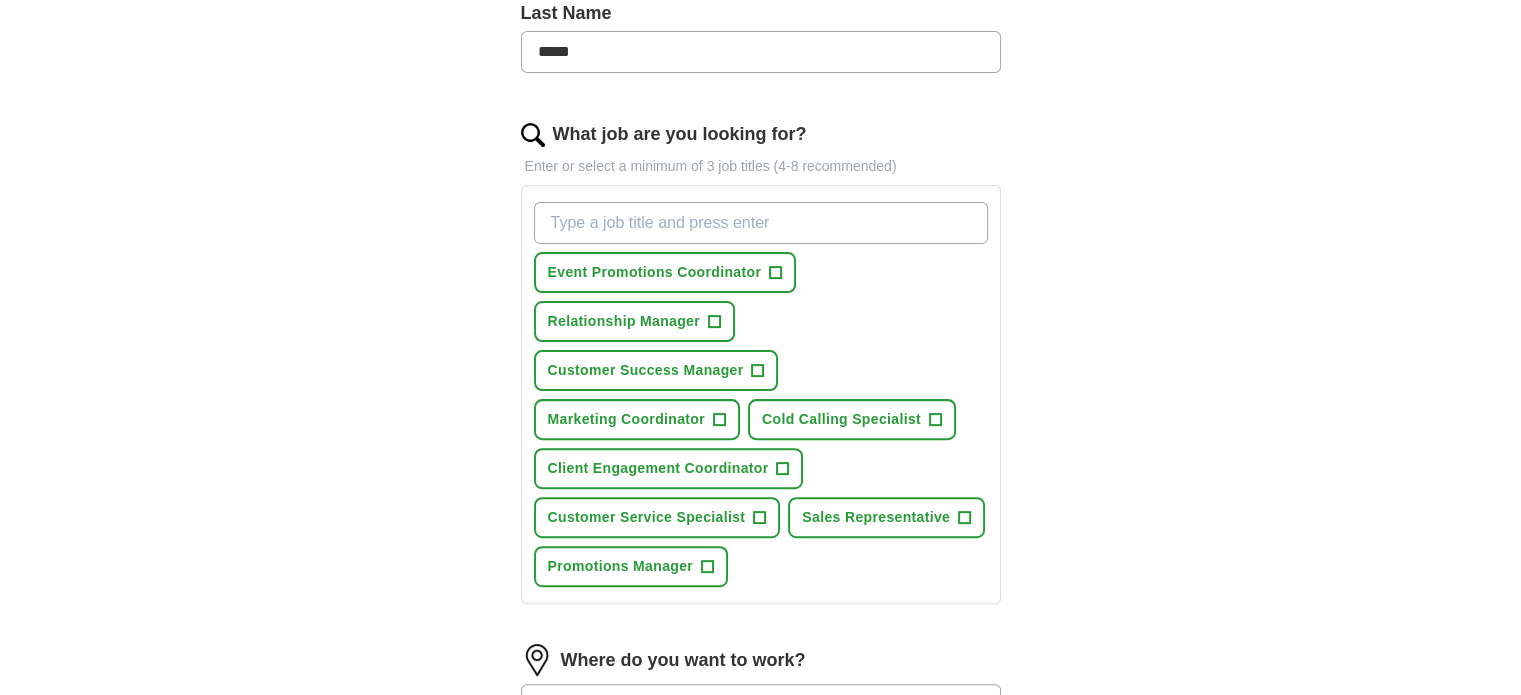 scroll, scrollTop: 552, scrollLeft: 0, axis: vertical 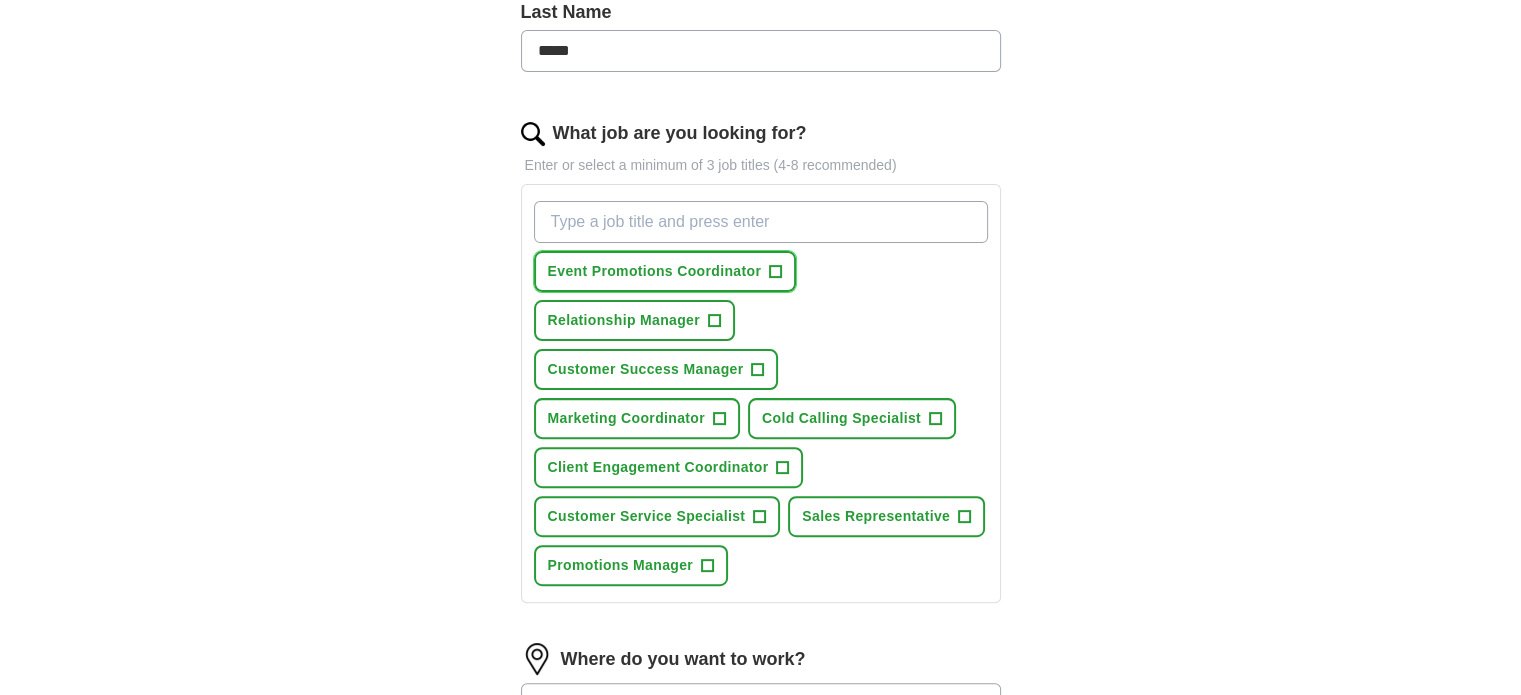 click on "+" at bounding box center (776, 272) 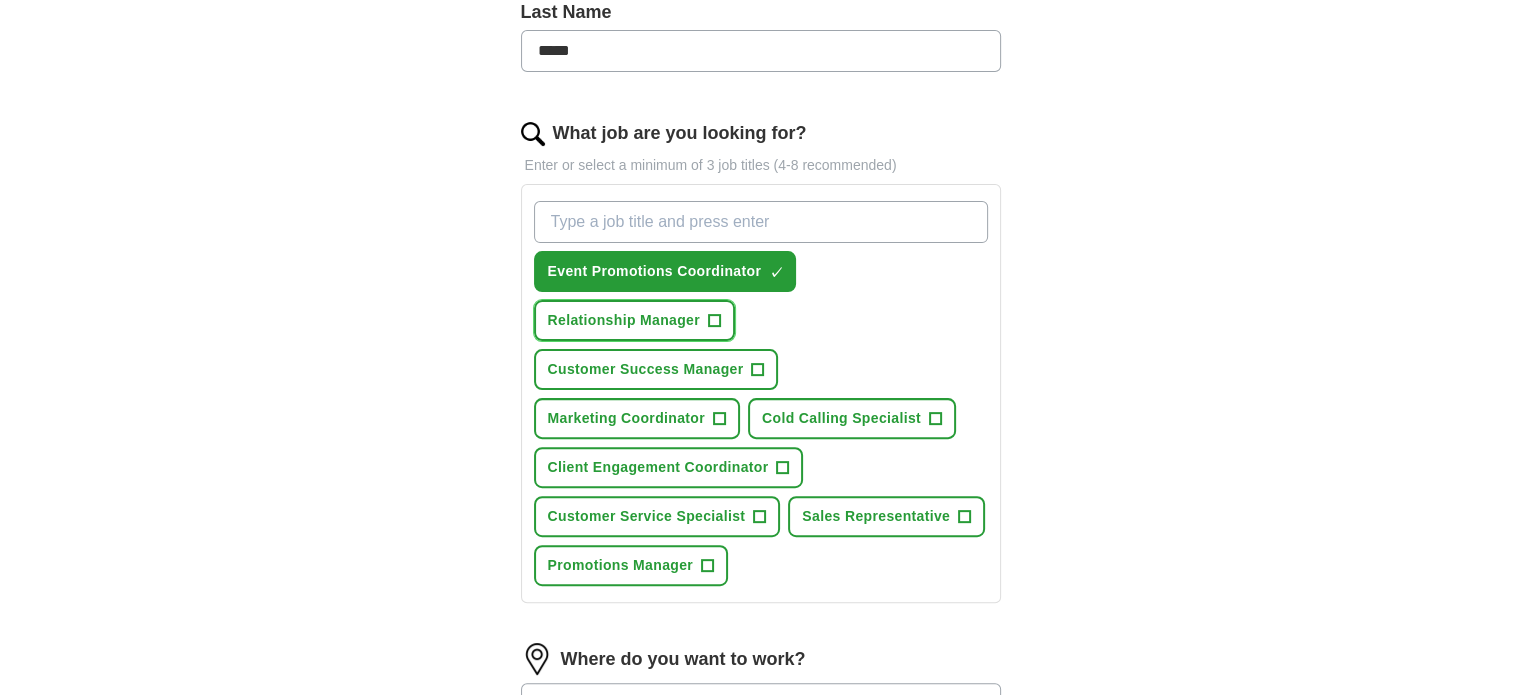 click on "+" at bounding box center [714, 321] 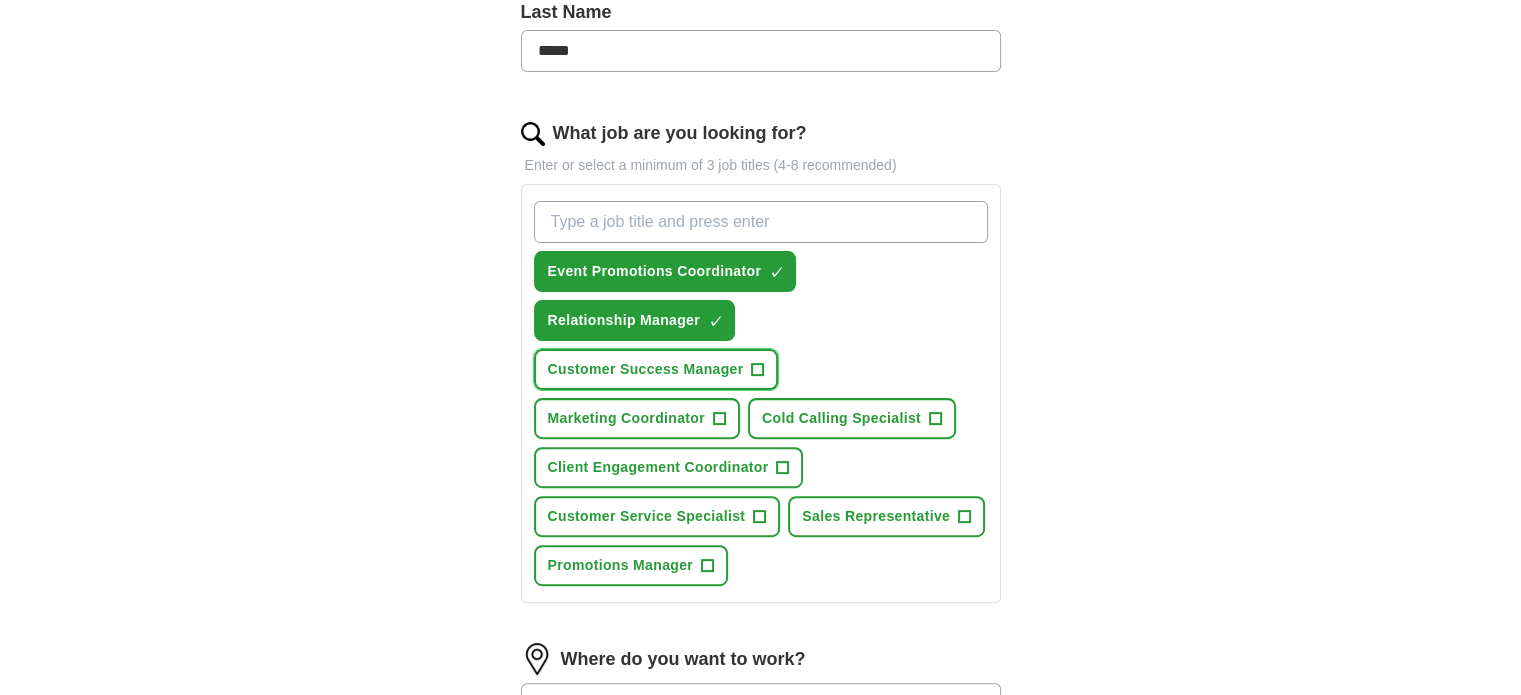 click on "Customer Success Manager +" at bounding box center [656, 369] 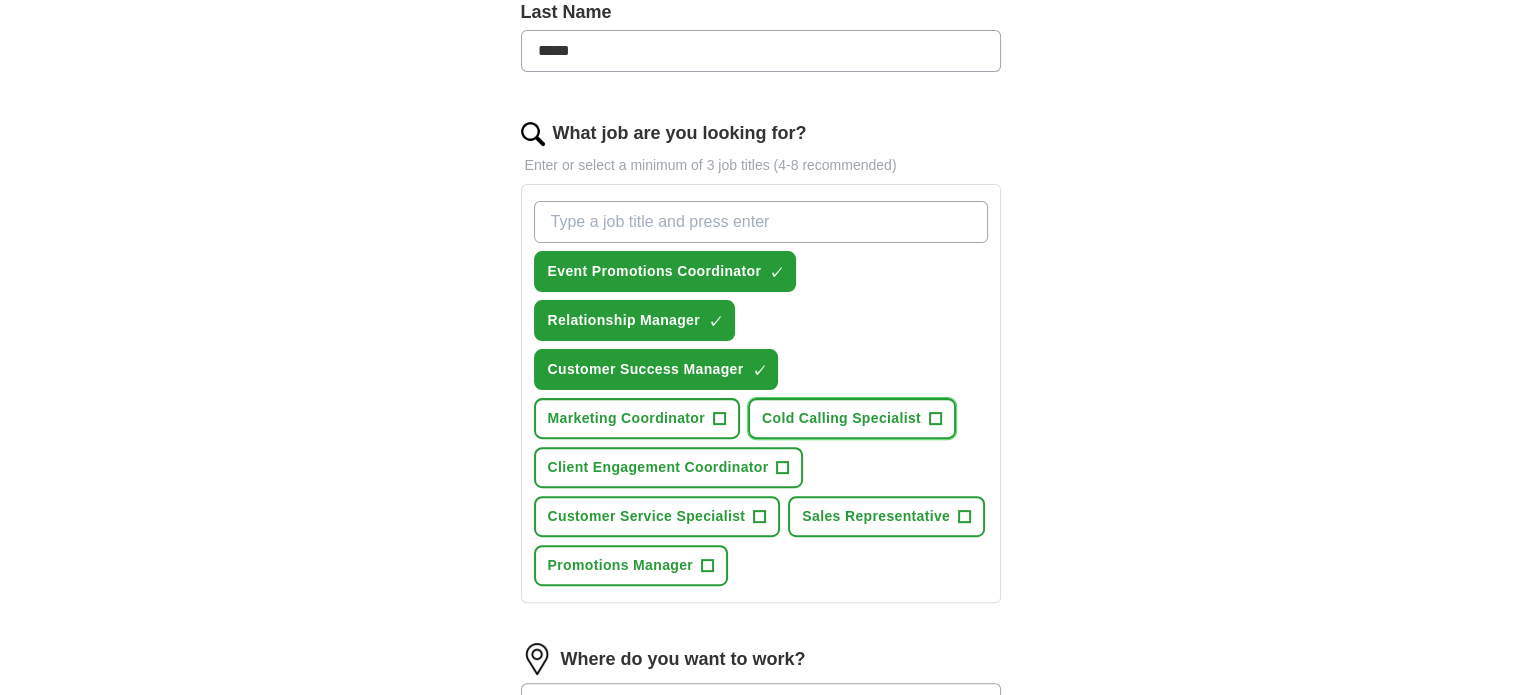 click on "Cold Calling Specialist +" at bounding box center (852, 418) 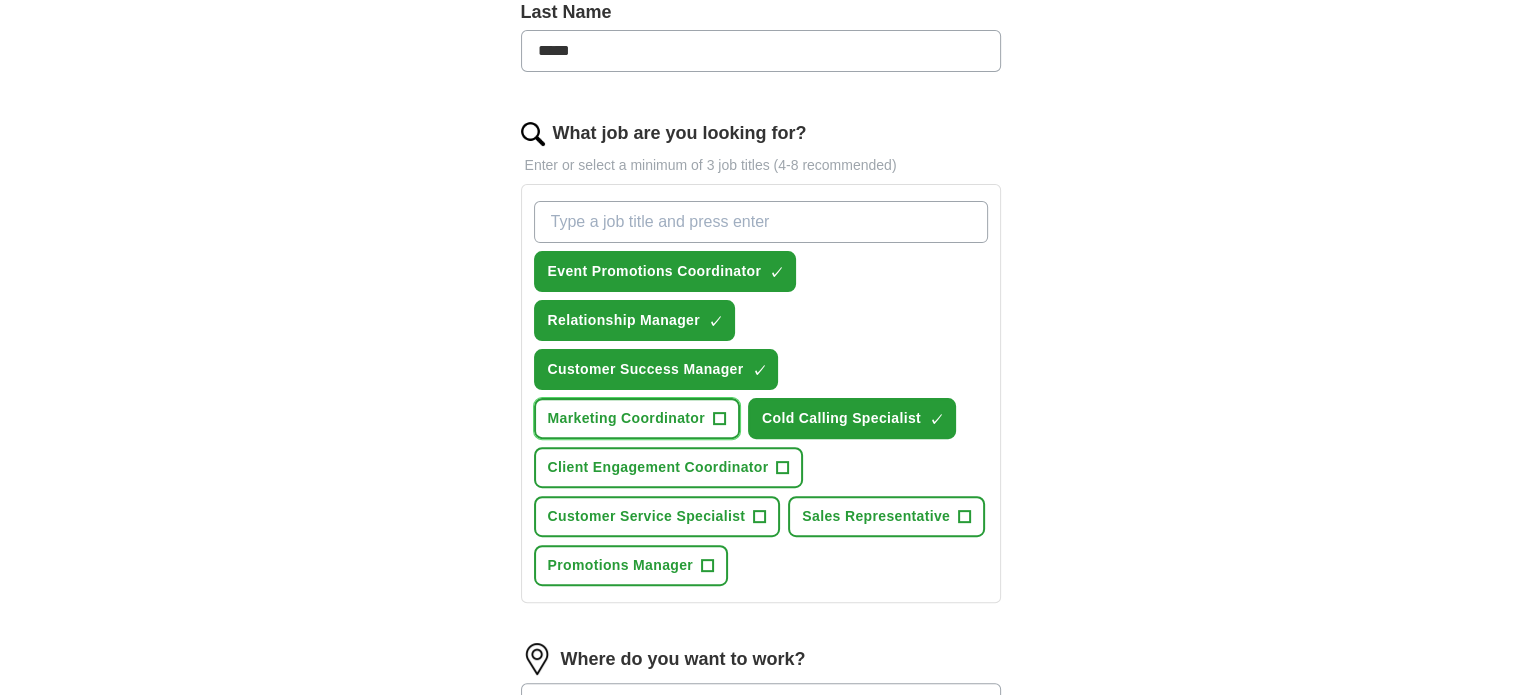 click on "+" at bounding box center [719, 419] 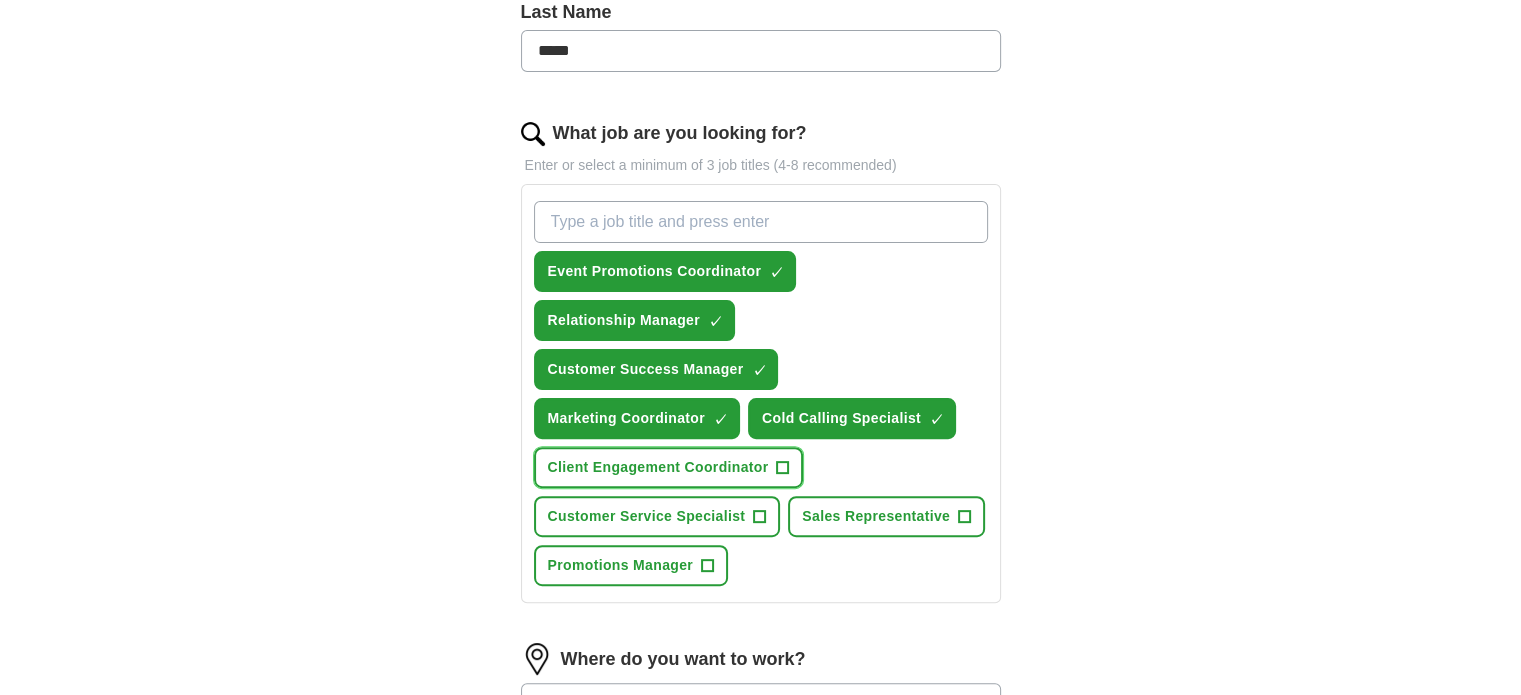 click on "+" at bounding box center (783, 468) 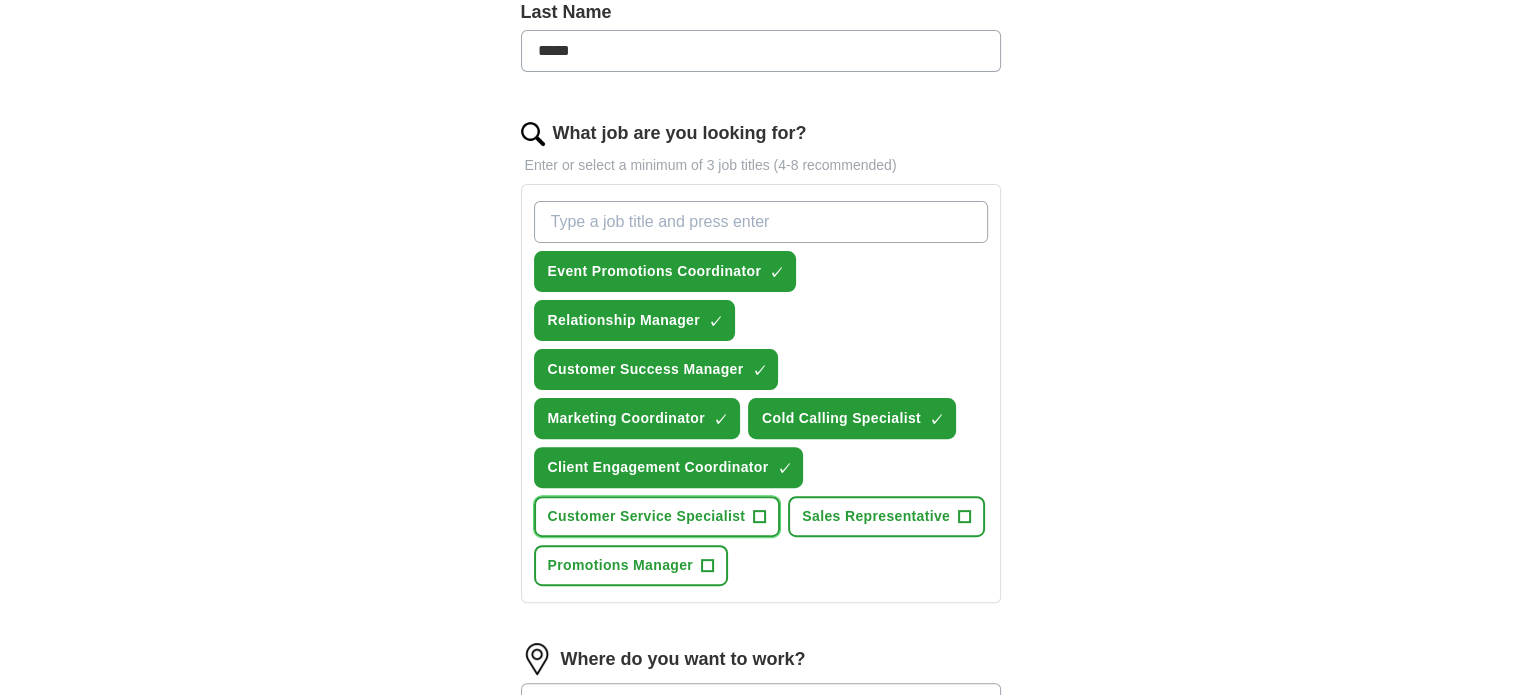 click on "+" at bounding box center [760, 517] 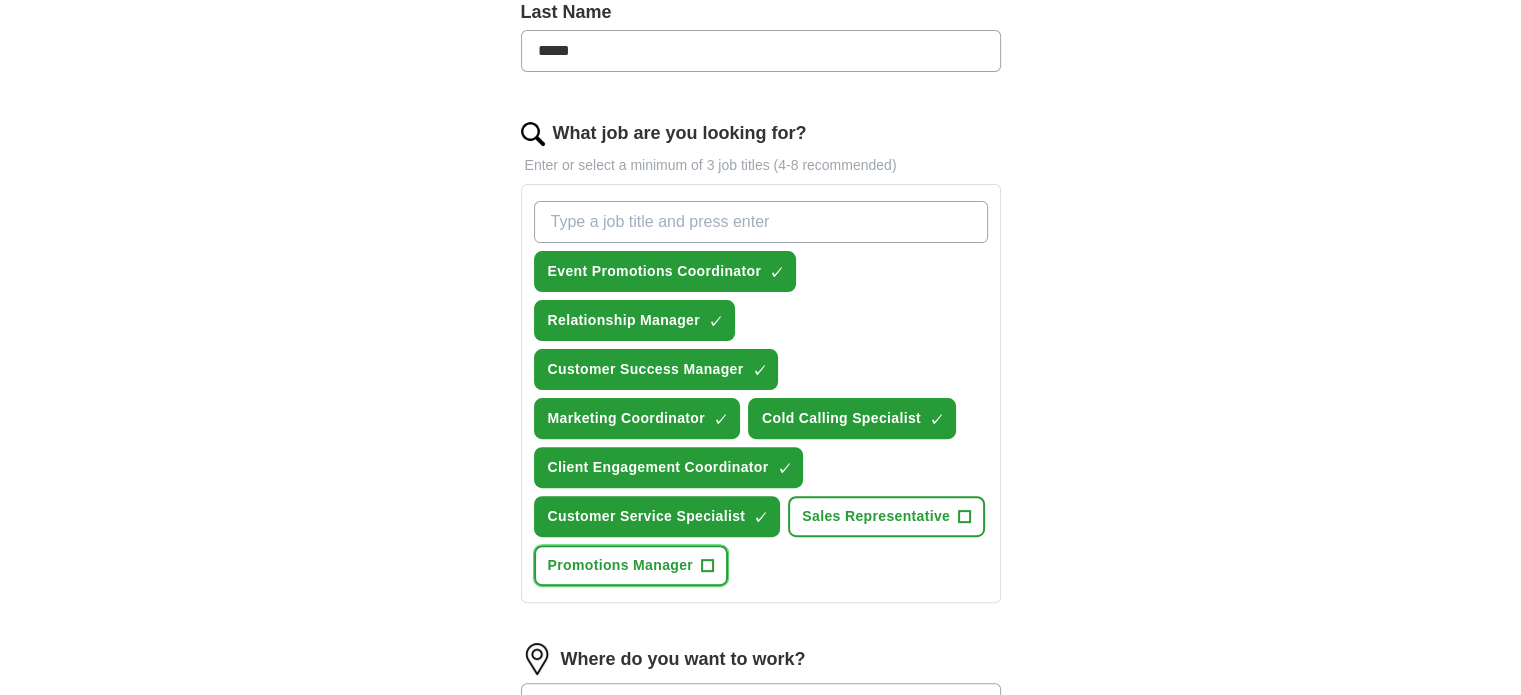 click on "+" at bounding box center (708, 566) 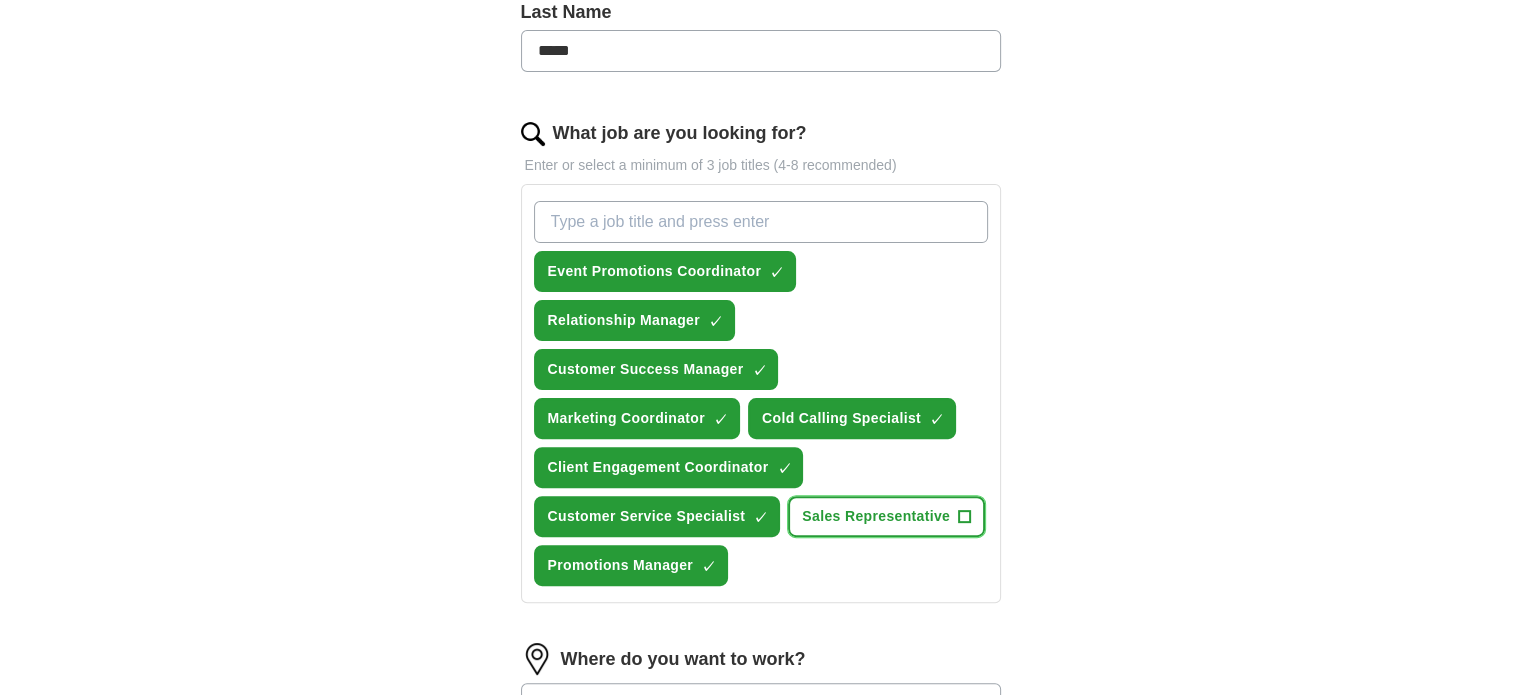 click on "+" at bounding box center (965, 517) 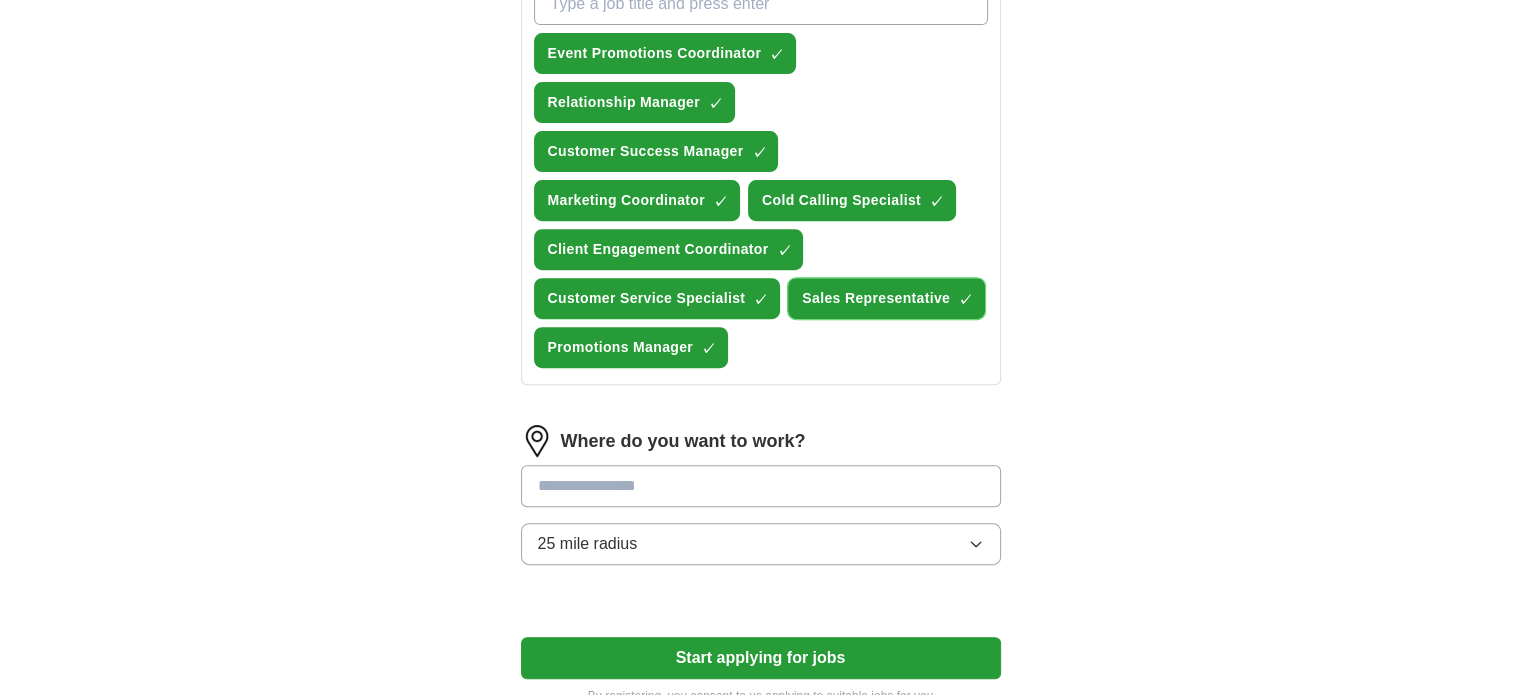 scroll, scrollTop: 799, scrollLeft: 0, axis: vertical 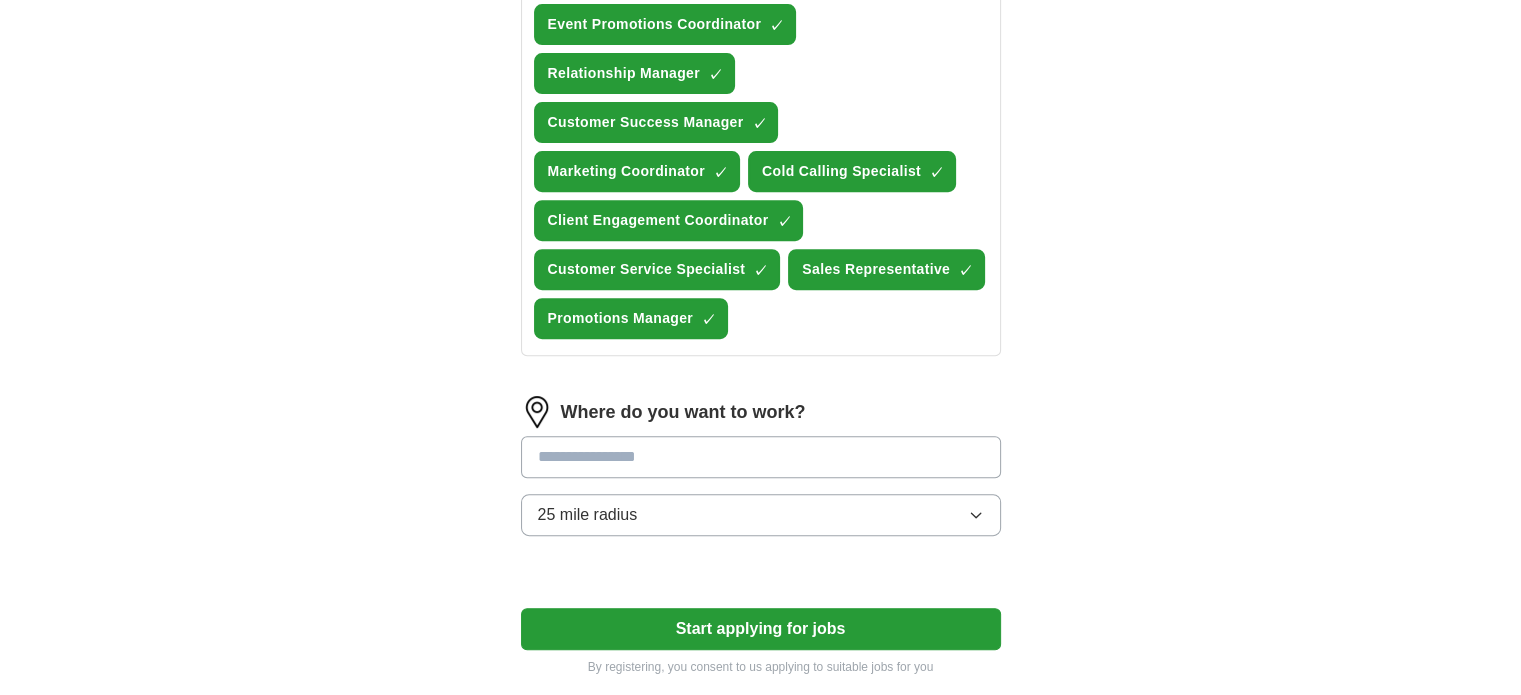 click at bounding box center (761, 457) 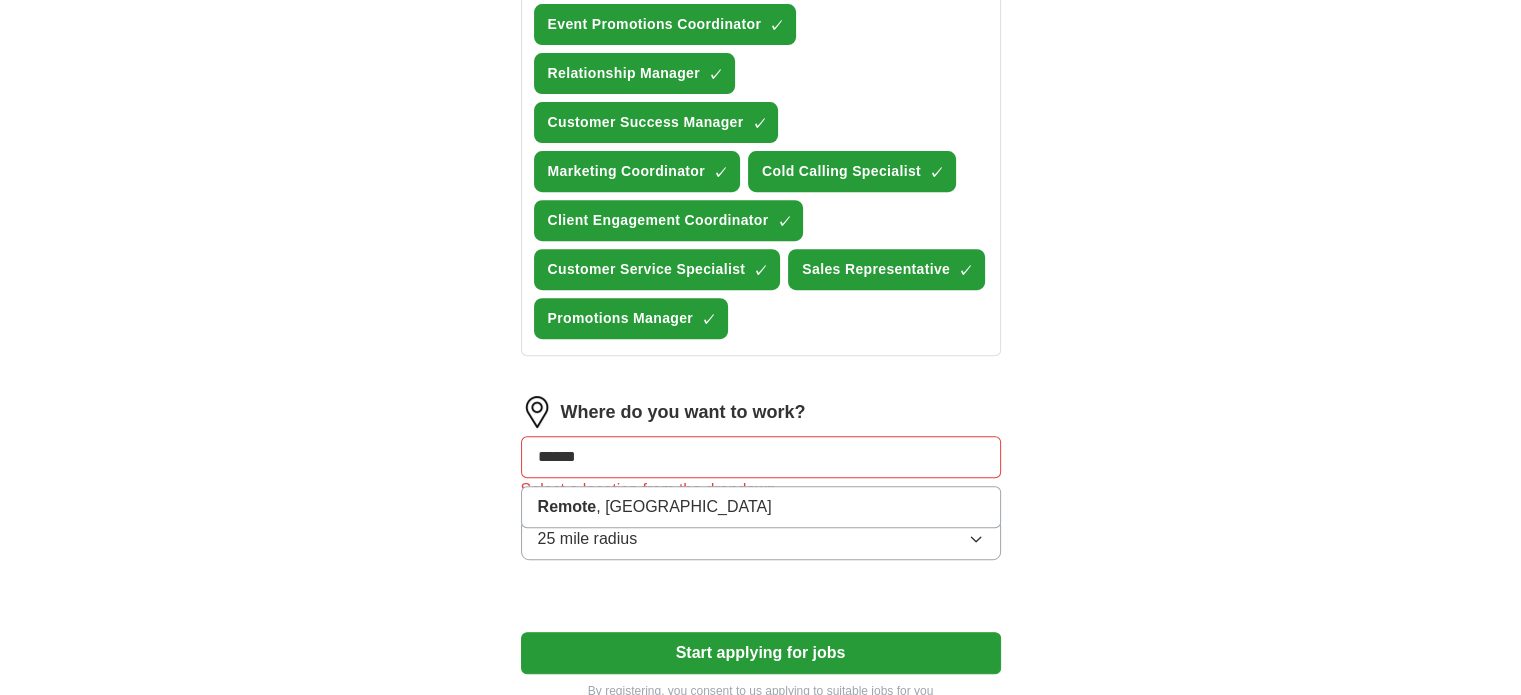 click on "Let  ApplyIQ  do the hard work of searching and applying for jobs. Just tell us what you're looking for, and we'll do the rest. Select a resume Newest [PERSON_NAME] Resume 1.pdf [DATE] 09:43 Upload a different  resume By uploading your  resume  you agree to our   T&Cs   and   Privacy Notice . First Name **** Last Name ***** What job are you looking for? Enter or select a minimum of 3 job titles (4-8 recommended) Event Promotions Coordinator ✓ × Relationship Manager ✓ × Customer Success Manager ✓ × Marketing Coordinator ✓ × Cold Calling Specialist ✓ × Client Engagement Coordinator ✓ × Customer Service Specialist ✓ × Sales Representative ✓ × Promotions Manager ✓ × Where do you want to work? ****** Remote , OR Select a location from the dropdown 25 mile radius Start applying for jobs By registering, you consent to us applying to suitable jobs for you" at bounding box center (761, 51) 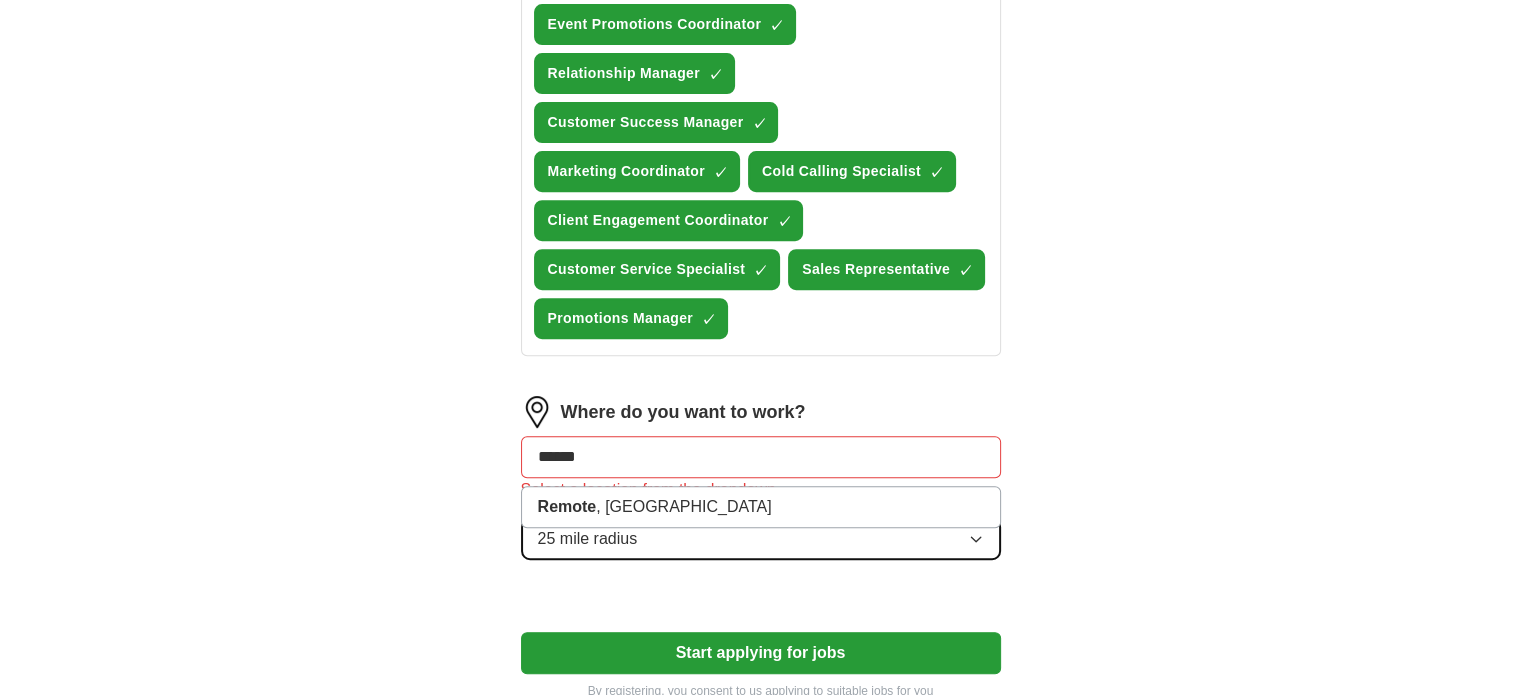 click 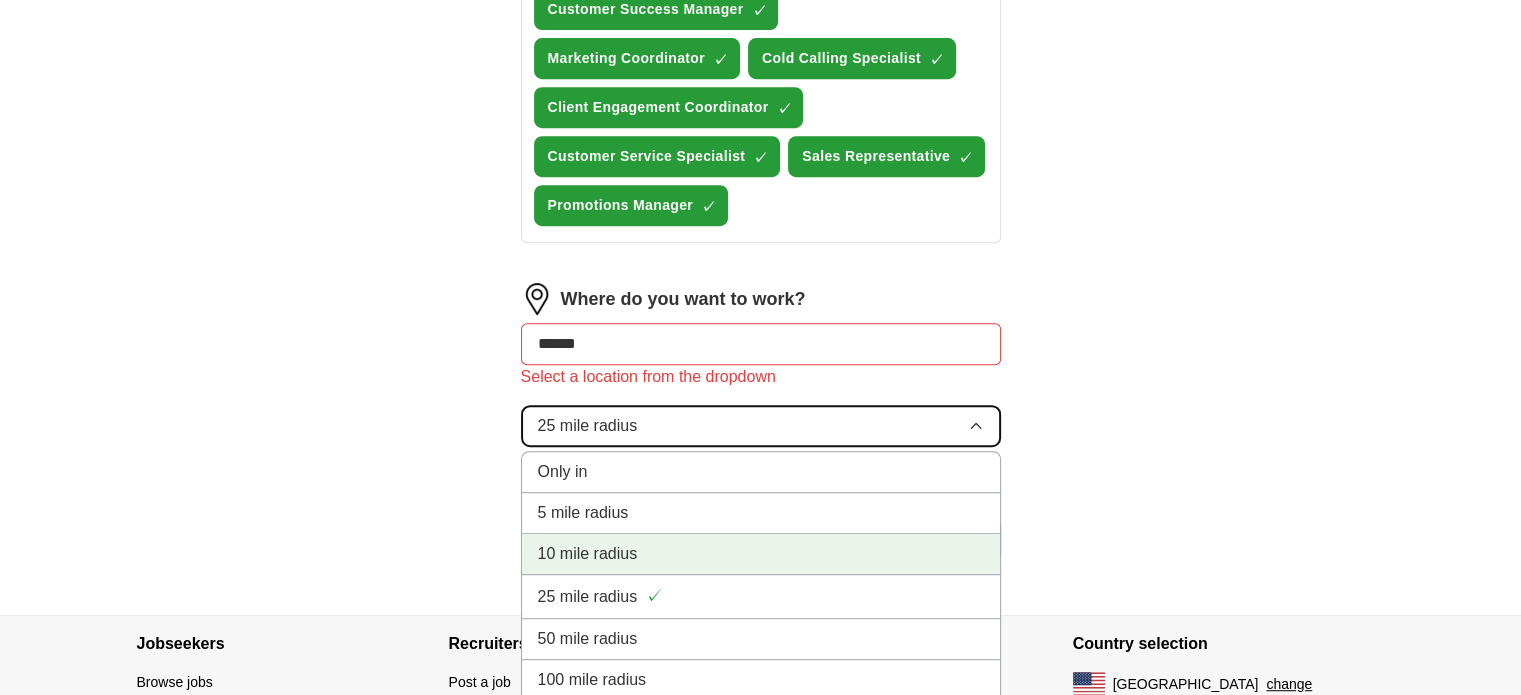 scroll, scrollTop: 912, scrollLeft: 0, axis: vertical 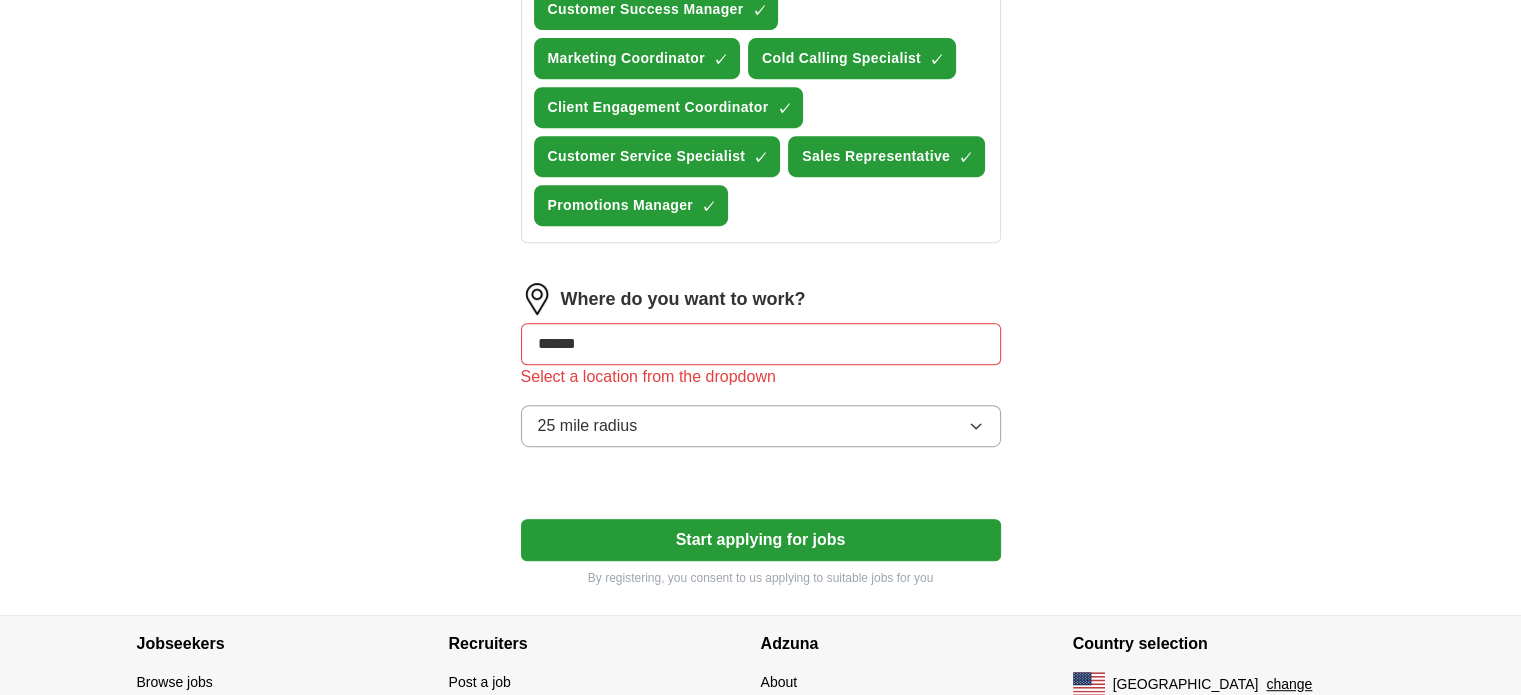 click on "Let  ApplyIQ  do the hard work of searching and applying for jobs. Just tell us what you're looking for, and we'll do the rest. Select a resume Newest [PERSON_NAME] Resume 1.pdf [DATE] 09:43 Upload a different  resume By uploading your  resume  you agree to our   T&Cs   and   Privacy Notice . First Name **** Last Name ***** What job are you looking for? Enter or select a minimum of 3 job titles (4-8 recommended) Event Promotions Coordinator ✓ × Relationship Manager ✓ × Customer Success Manager ✓ × Marketing Coordinator ✓ × Cold Calling Specialist ✓ × Client Engagement Coordinator ✓ × Customer Service Specialist ✓ × Sales Representative ✓ × Promotions Manager ✓ × Where do you want to work? ****** Select a location from the dropdown 25 mile radius Start applying for jobs By registering, you consent to us applying to suitable jobs for you" at bounding box center (761, -62) 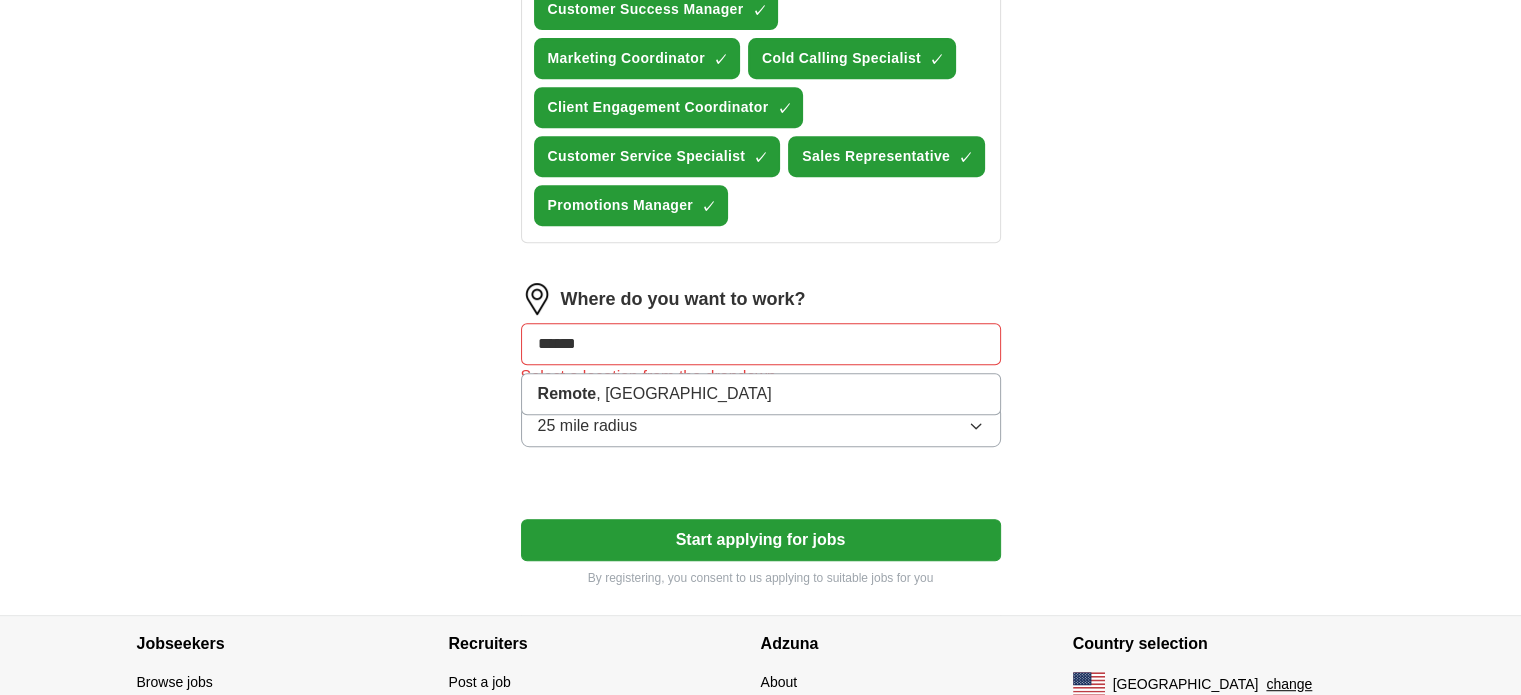 click on "******" at bounding box center [761, 344] 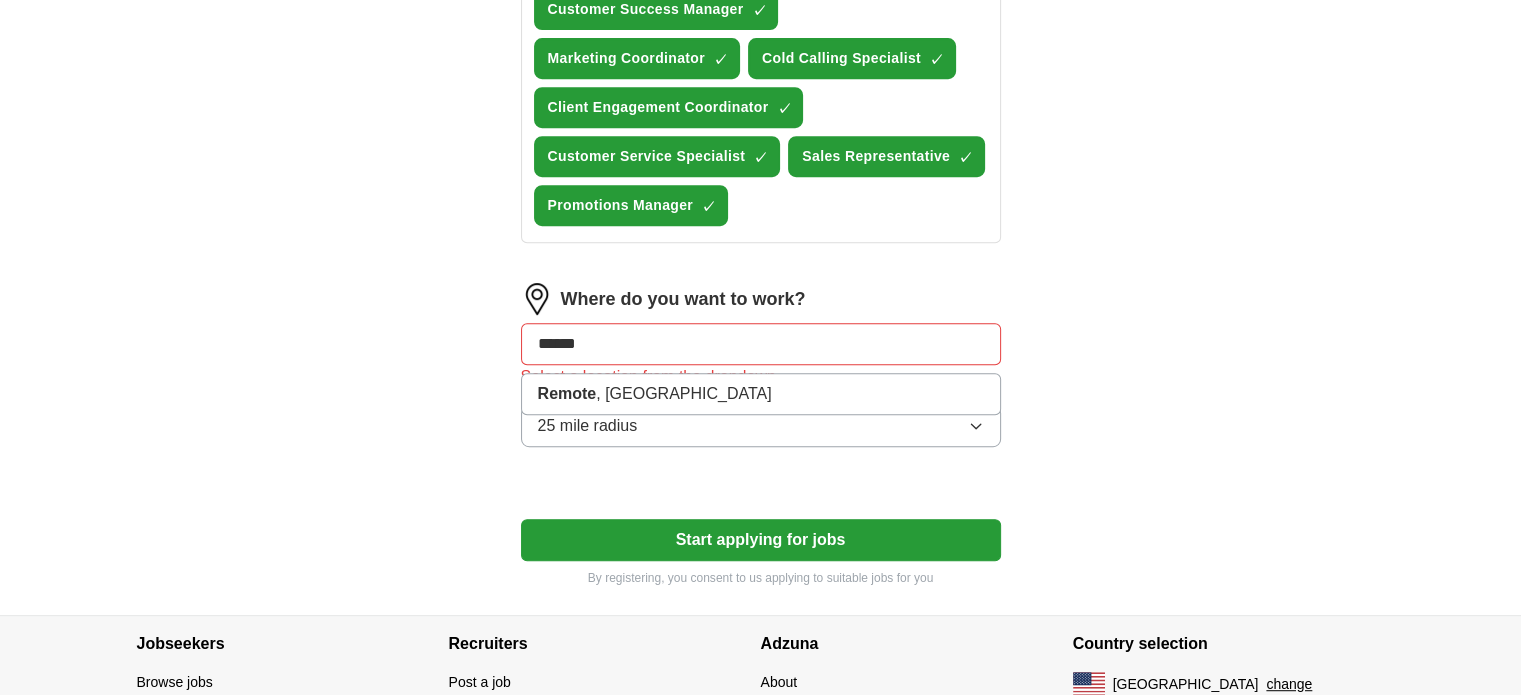 click on "******" at bounding box center (761, 344) 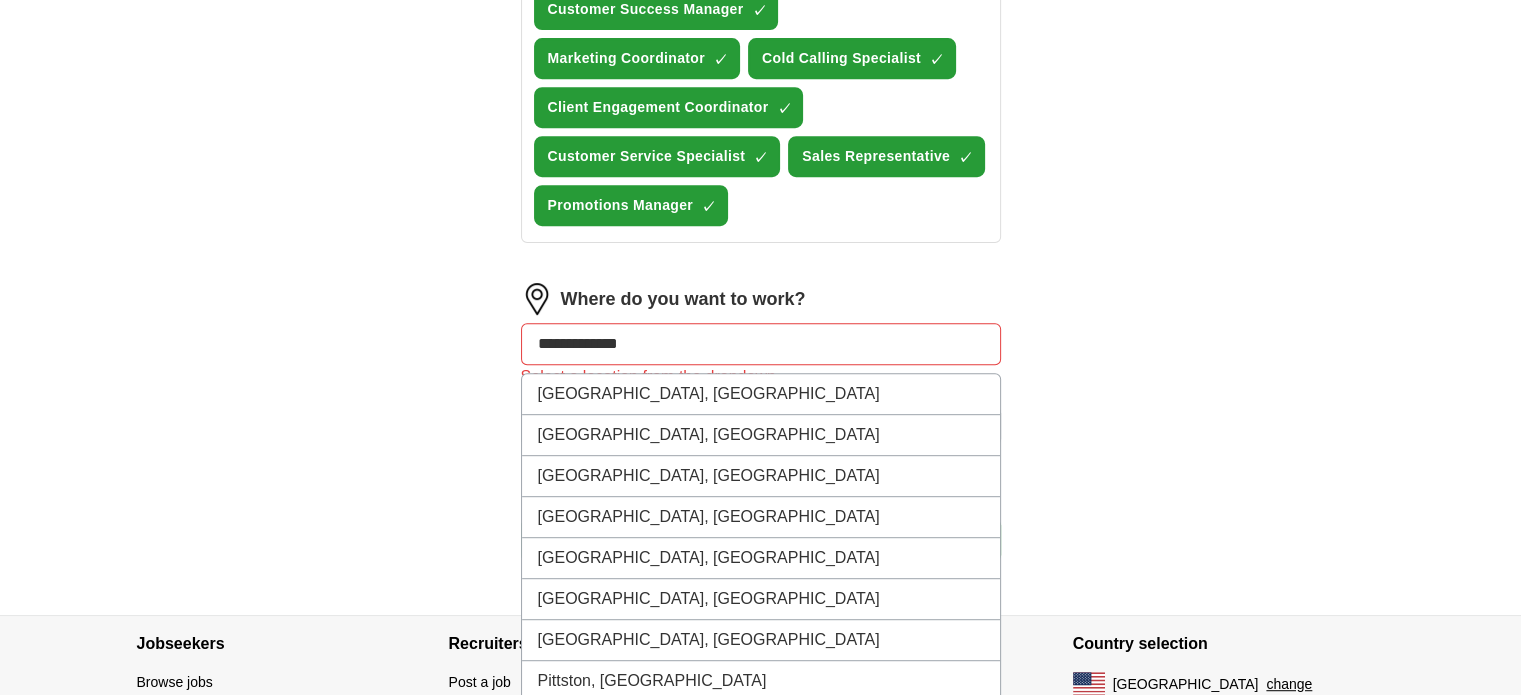 type on "**********" 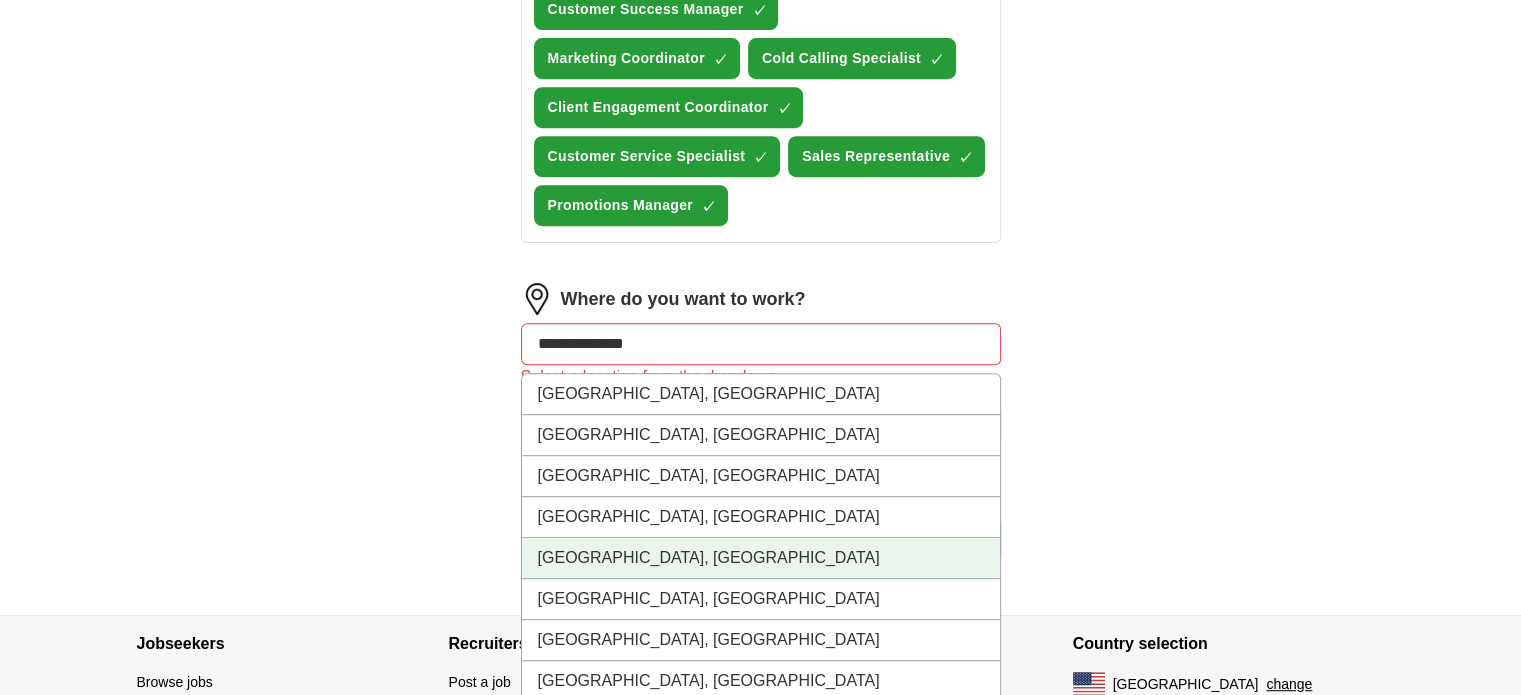 click on "[GEOGRAPHIC_DATA], [GEOGRAPHIC_DATA]" at bounding box center (761, 558) 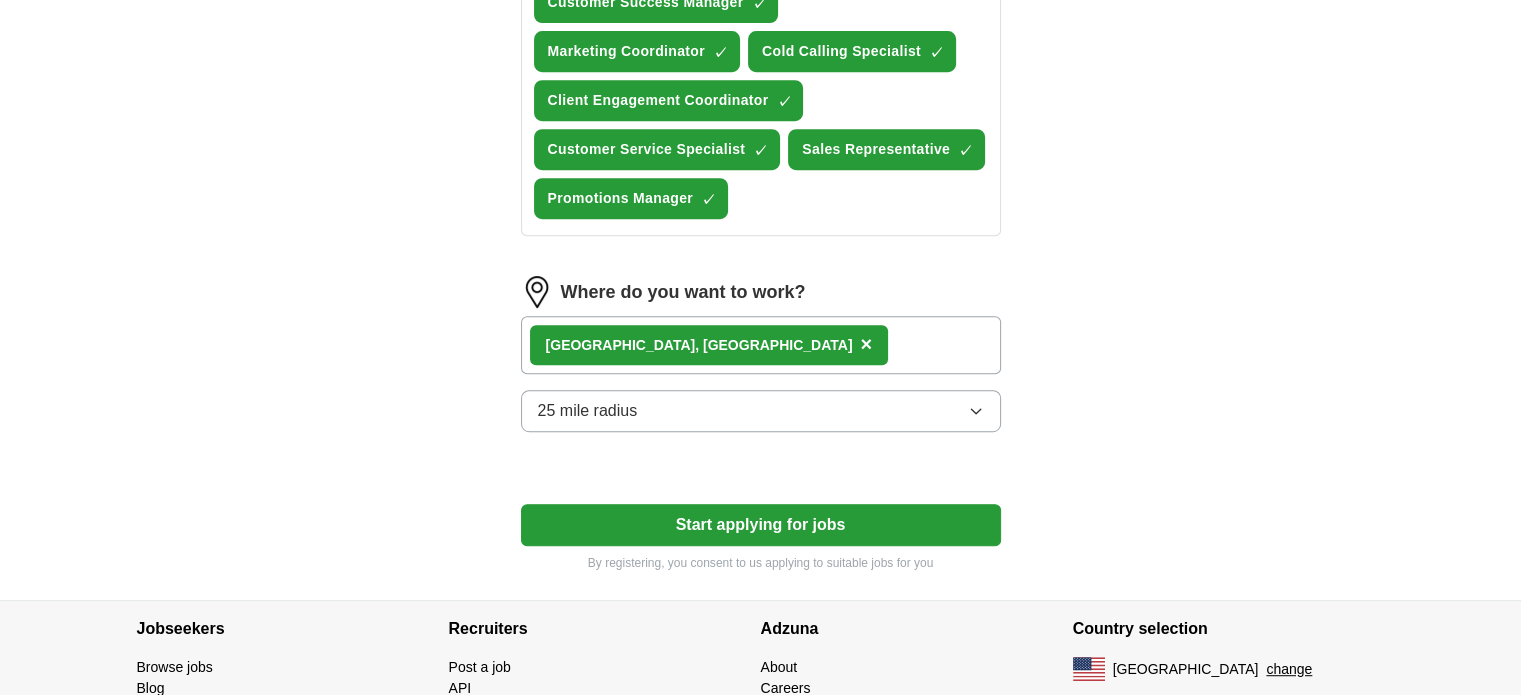 scroll, scrollTop: 924, scrollLeft: 0, axis: vertical 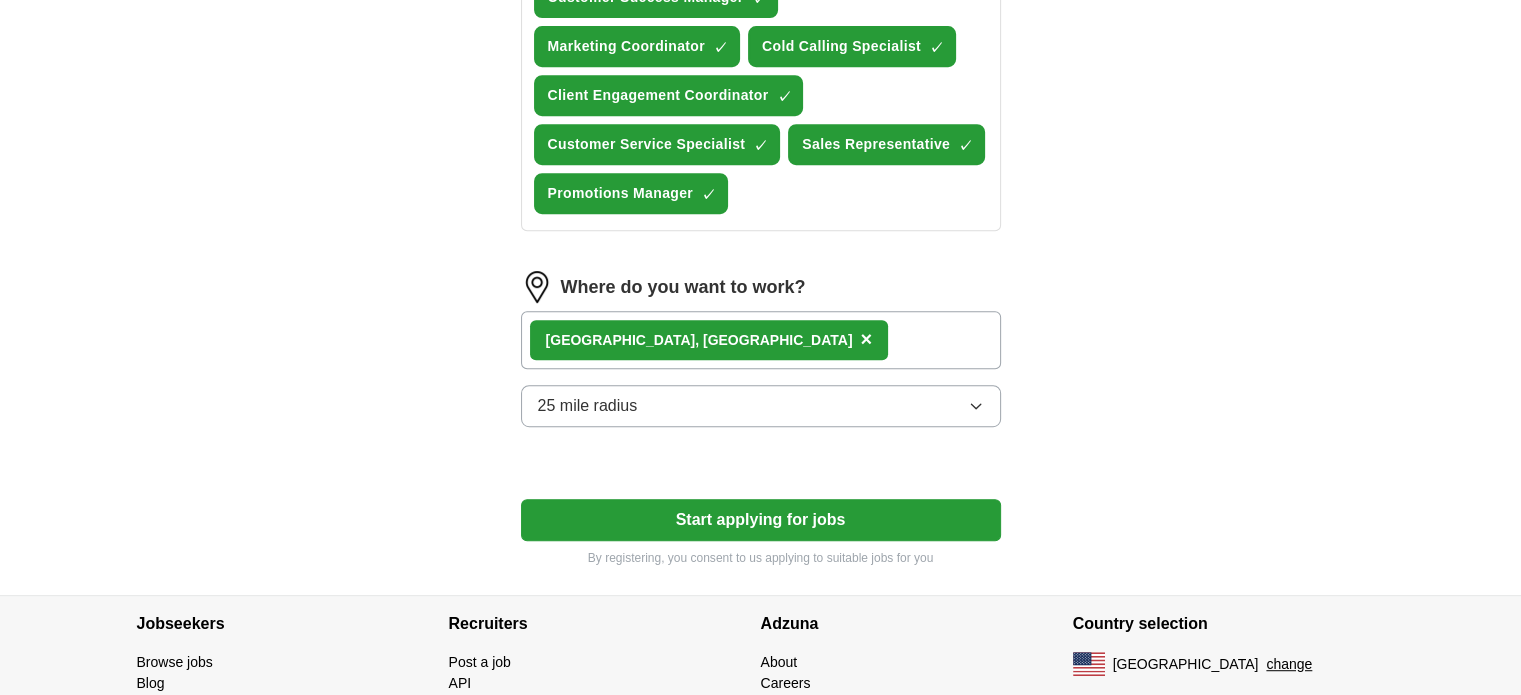click on "[GEOGRAPHIC_DATA], [GEOGRAPHIC_DATA] ×" at bounding box center [761, 340] 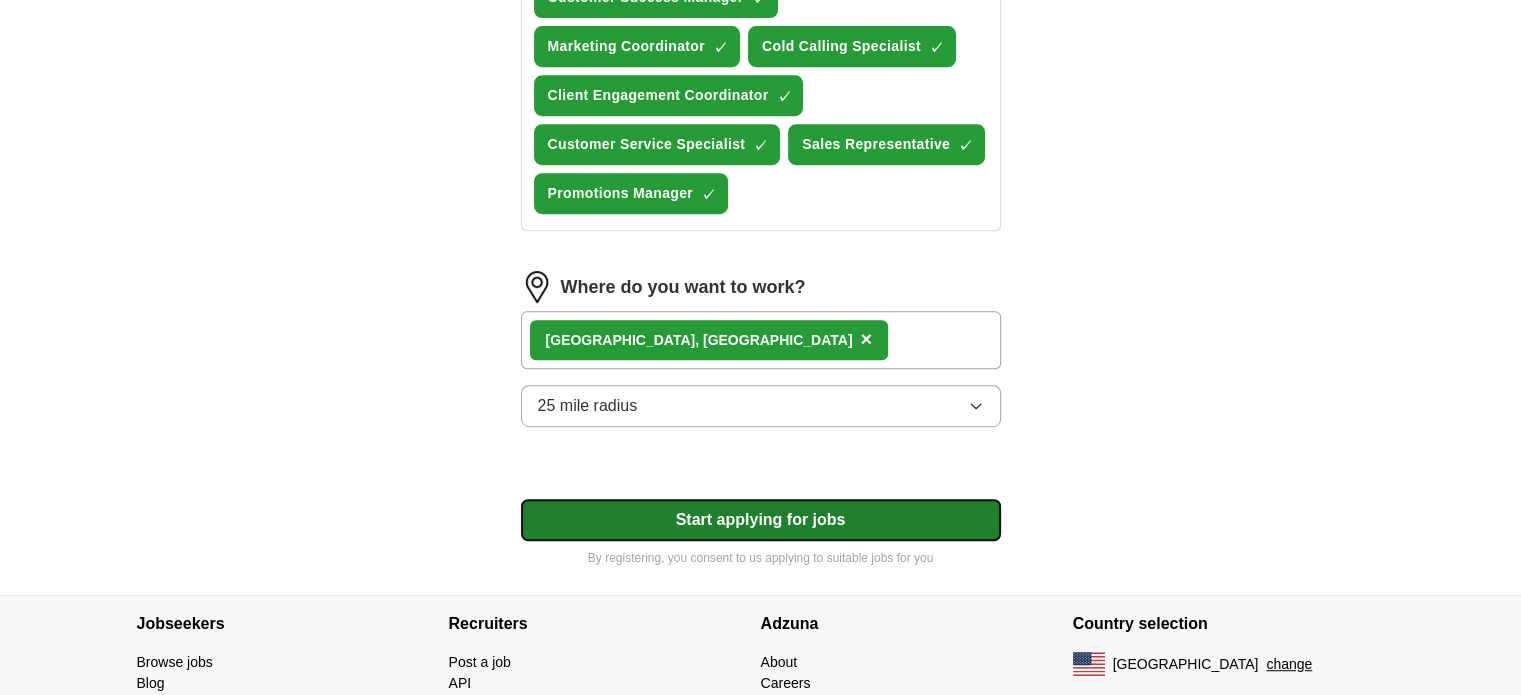 click on "Start applying for jobs" at bounding box center [761, 520] 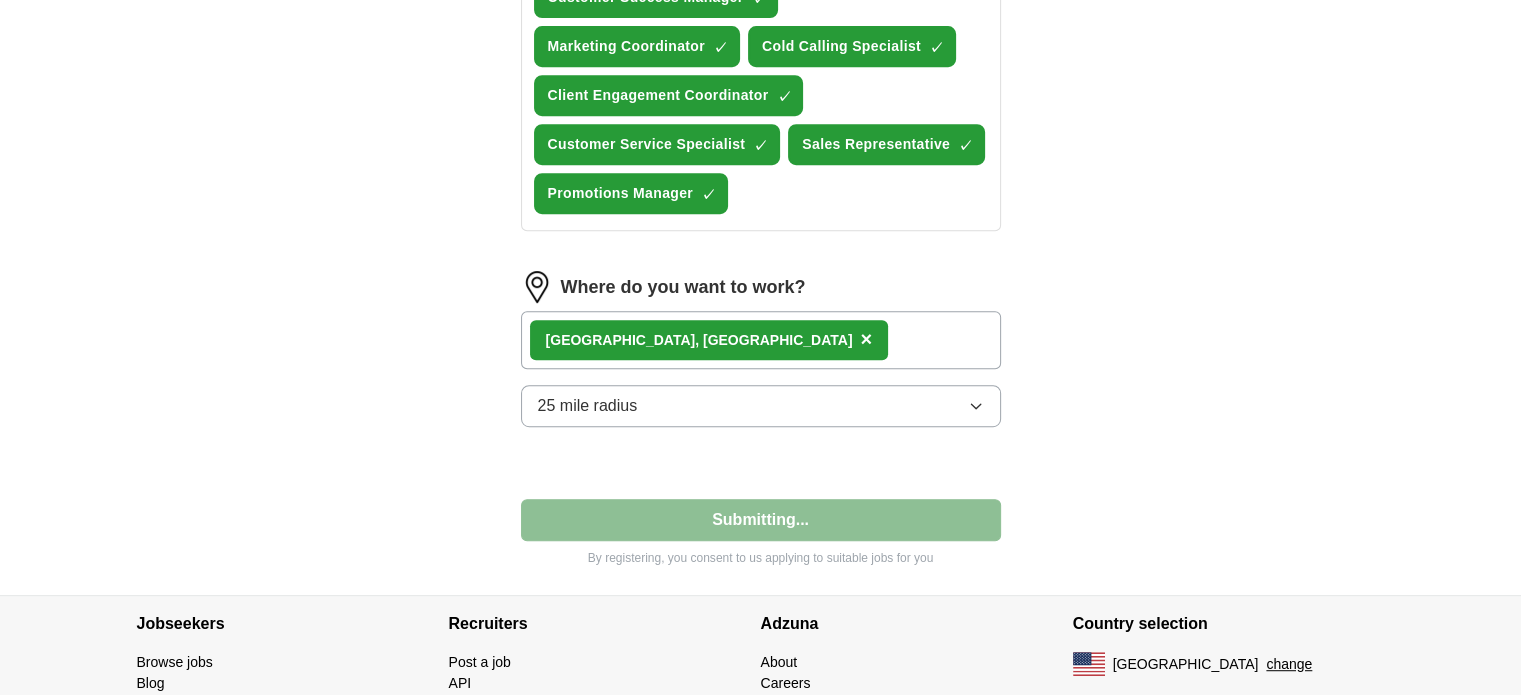 select on "**" 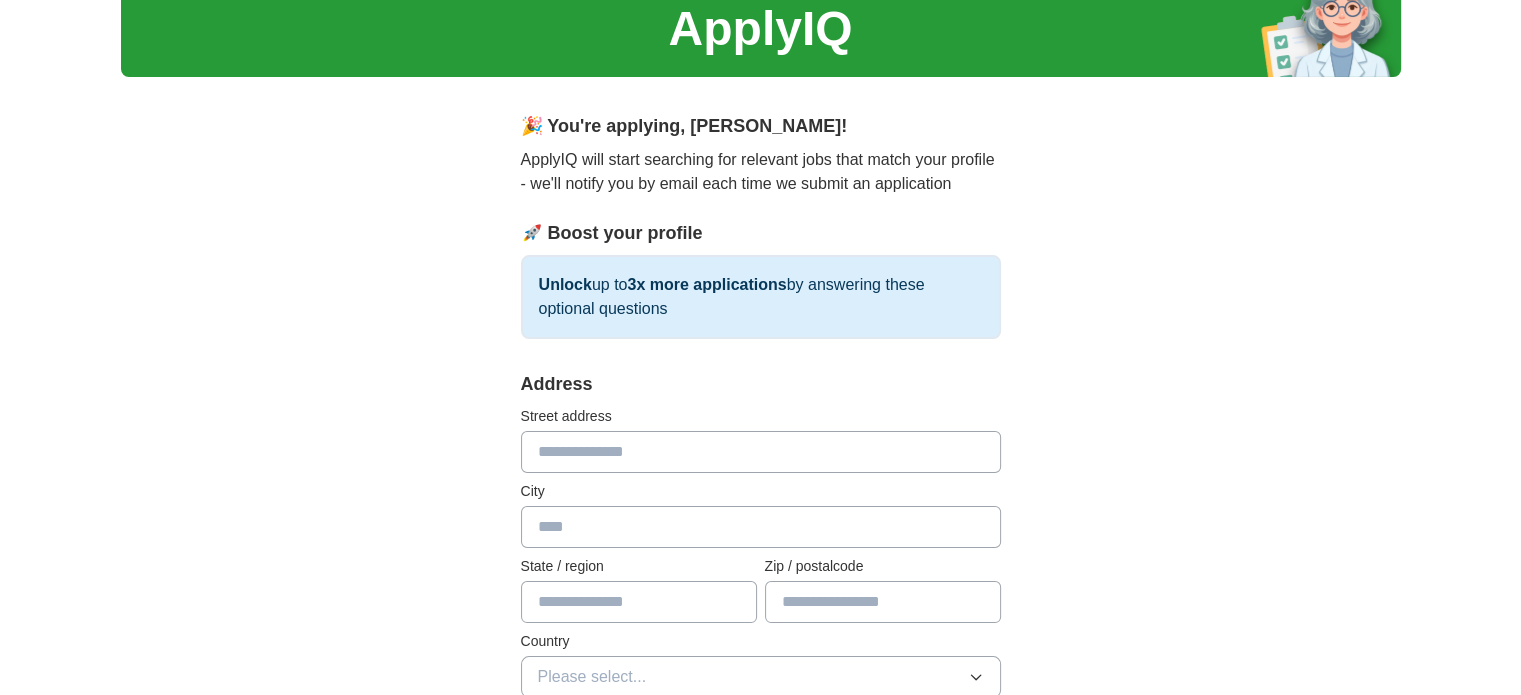 scroll, scrollTop: 0, scrollLeft: 0, axis: both 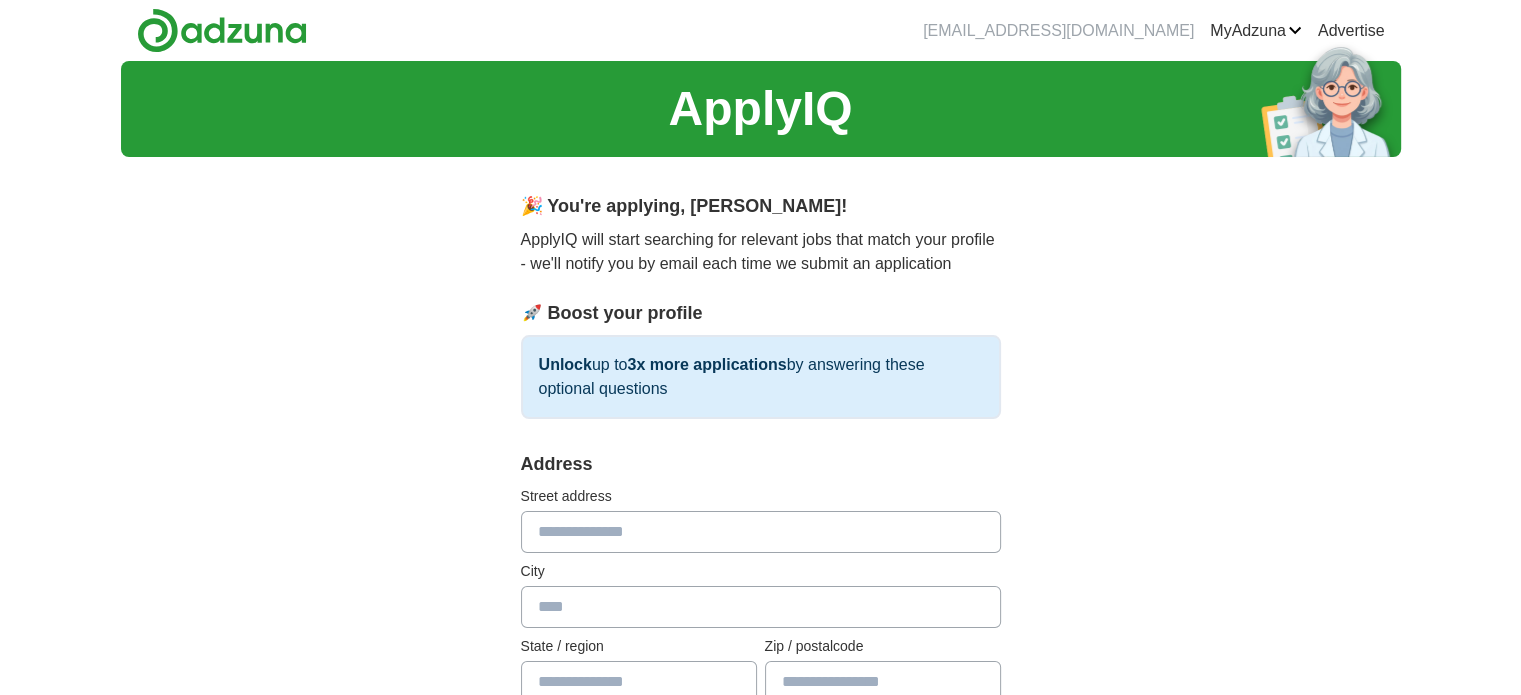click at bounding box center (761, 532) 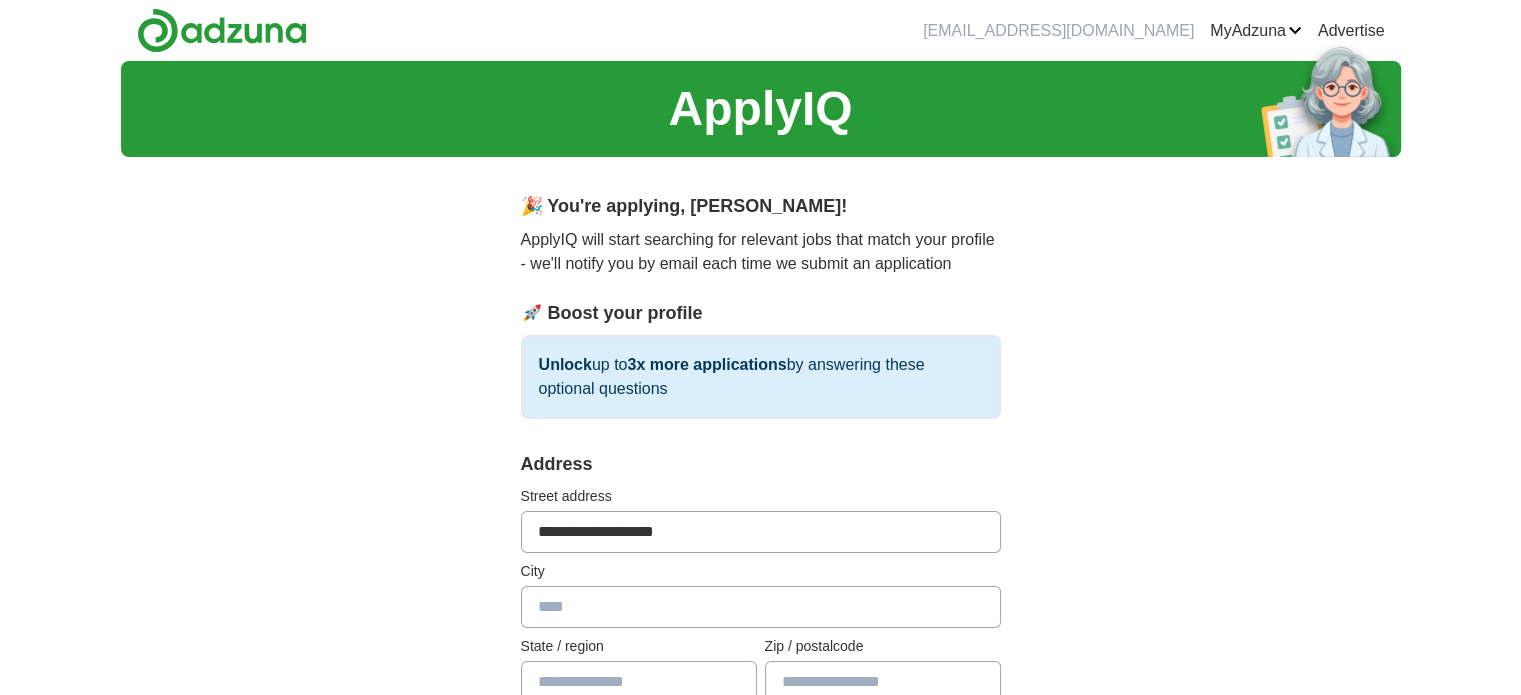 type on "**********" 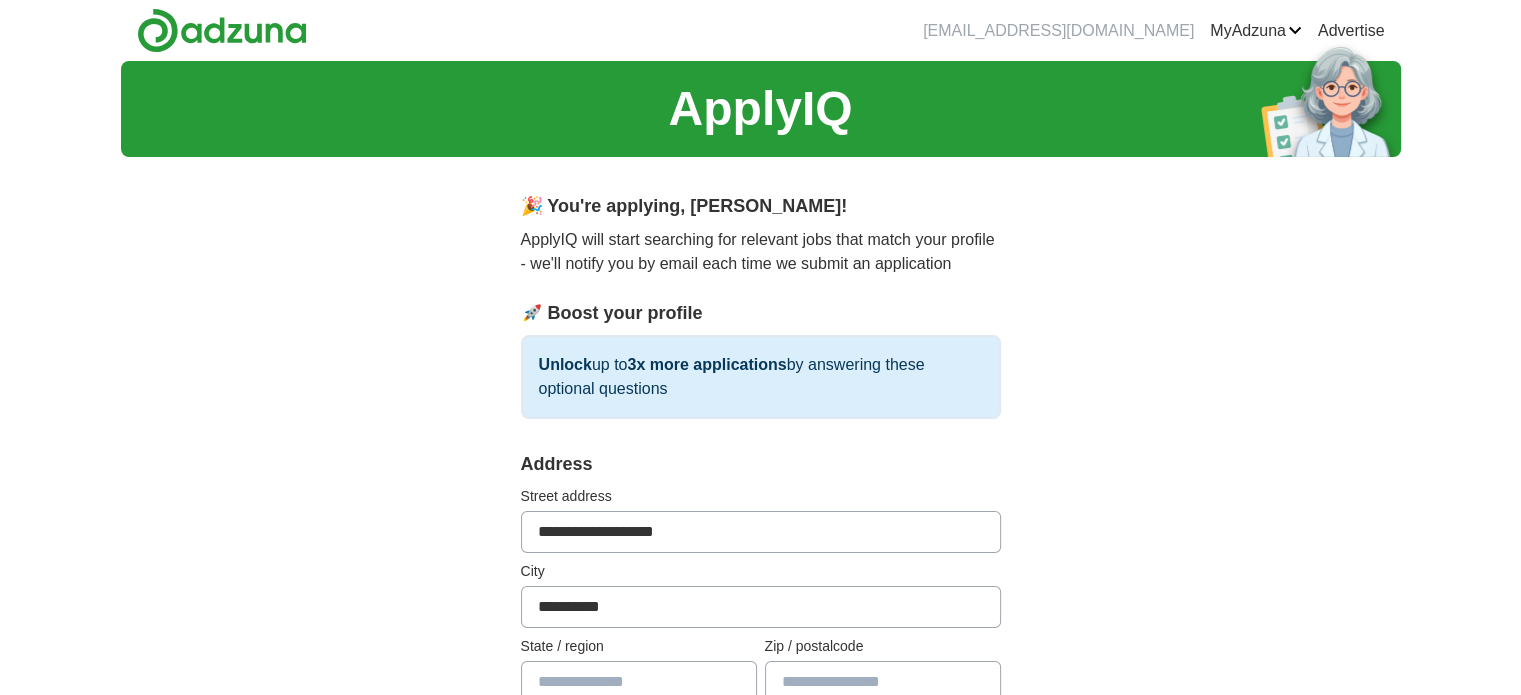type on "**" 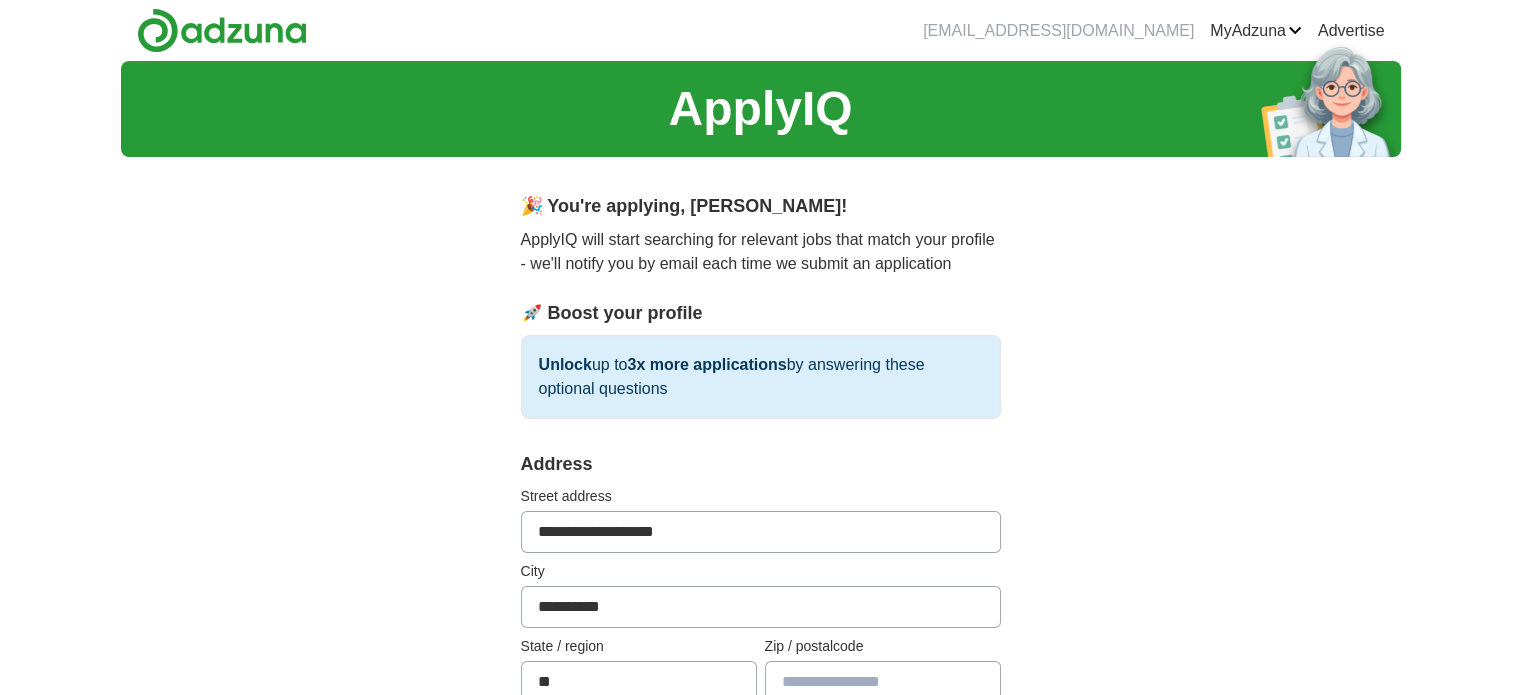 type on "*****" 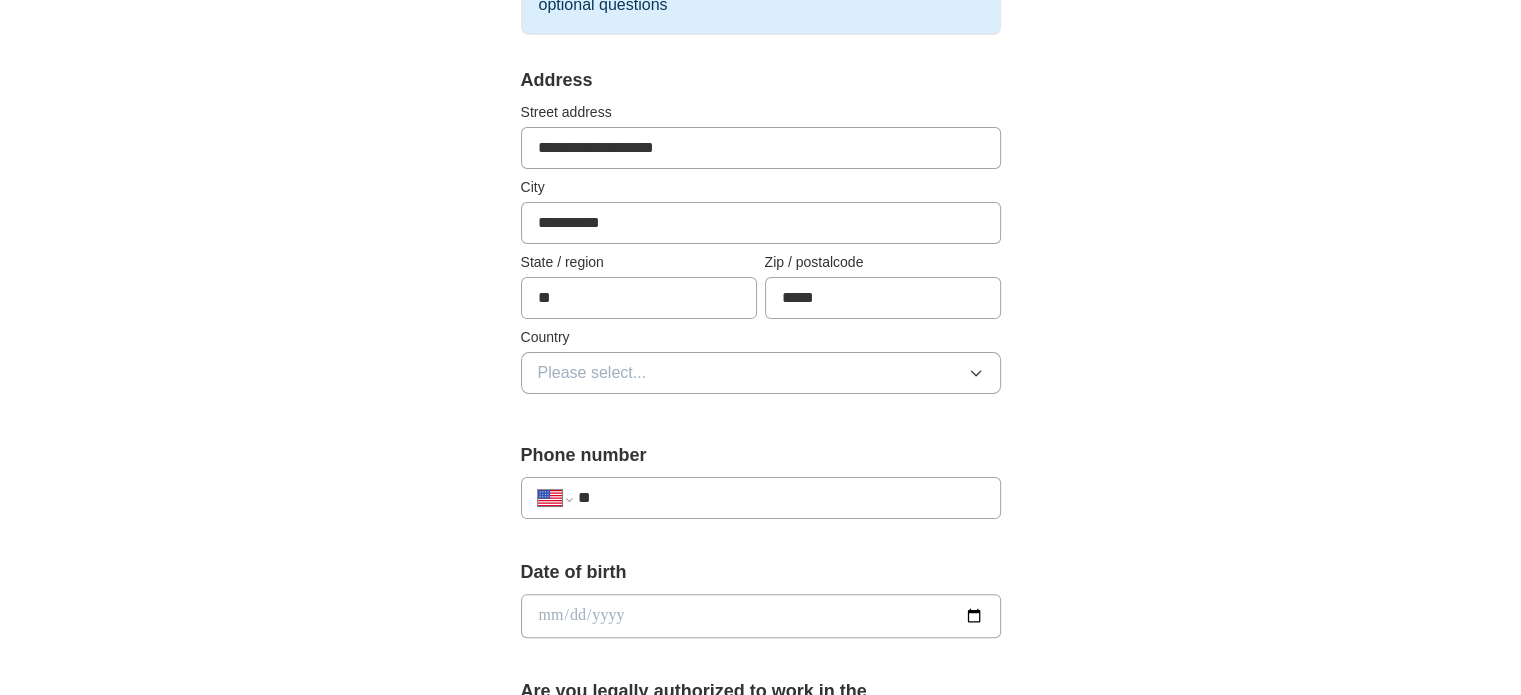 scroll, scrollTop: 387, scrollLeft: 0, axis: vertical 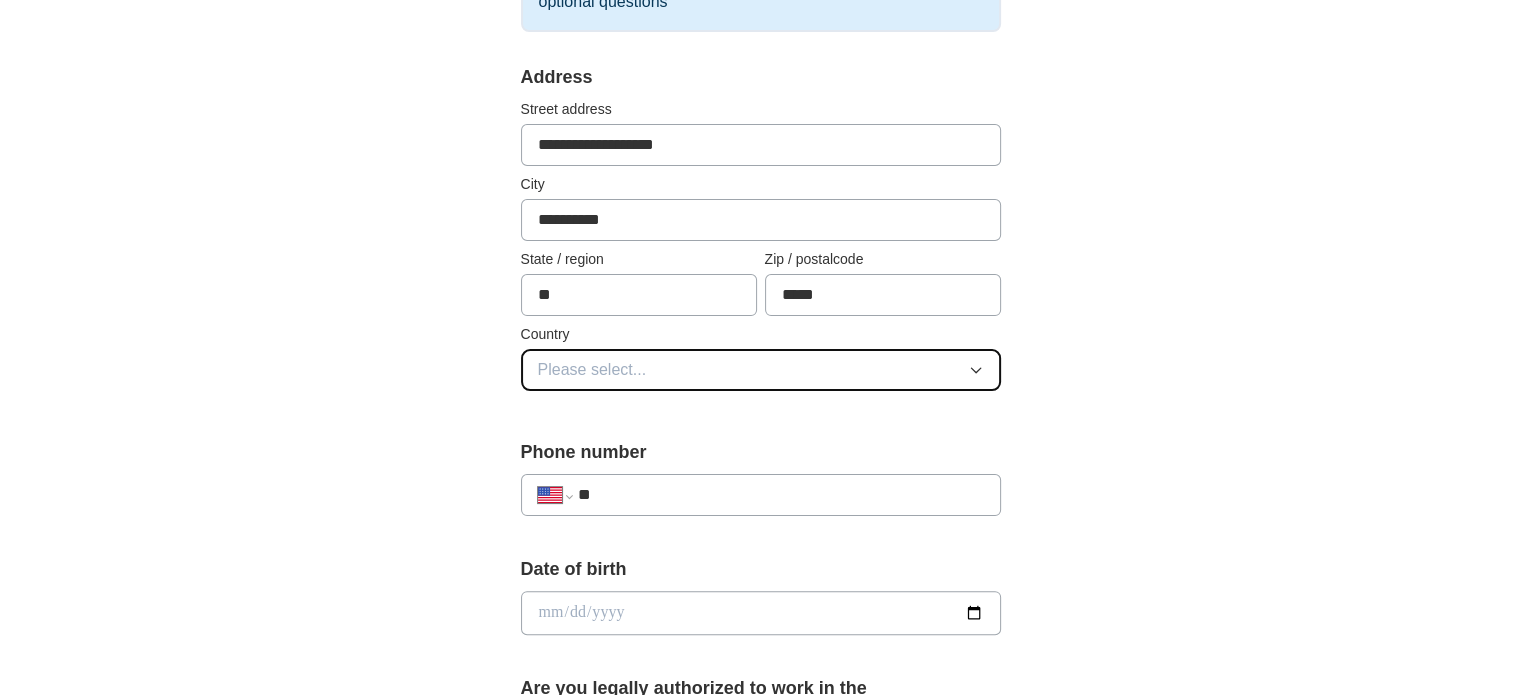 click 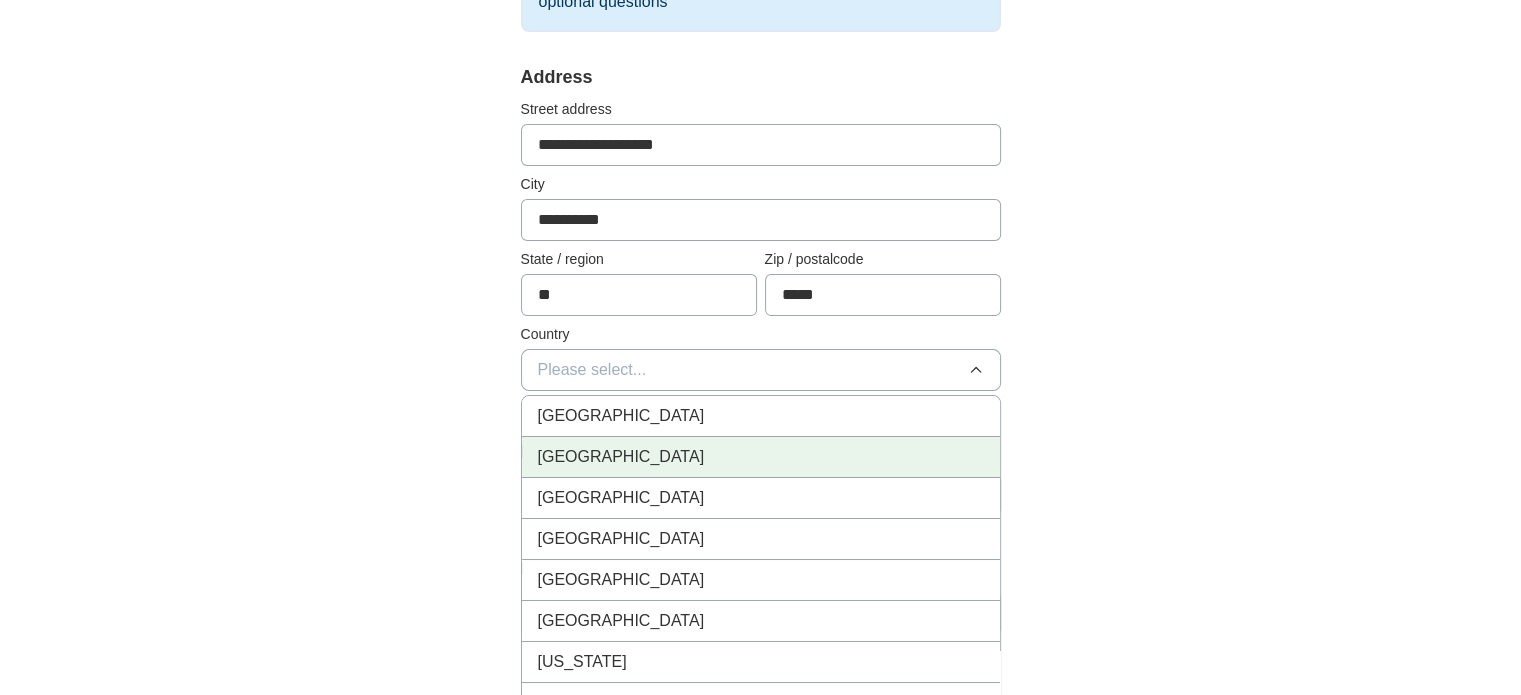 click on "[GEOGRAPHIC_DATA]" at bounding box center [761, 457] 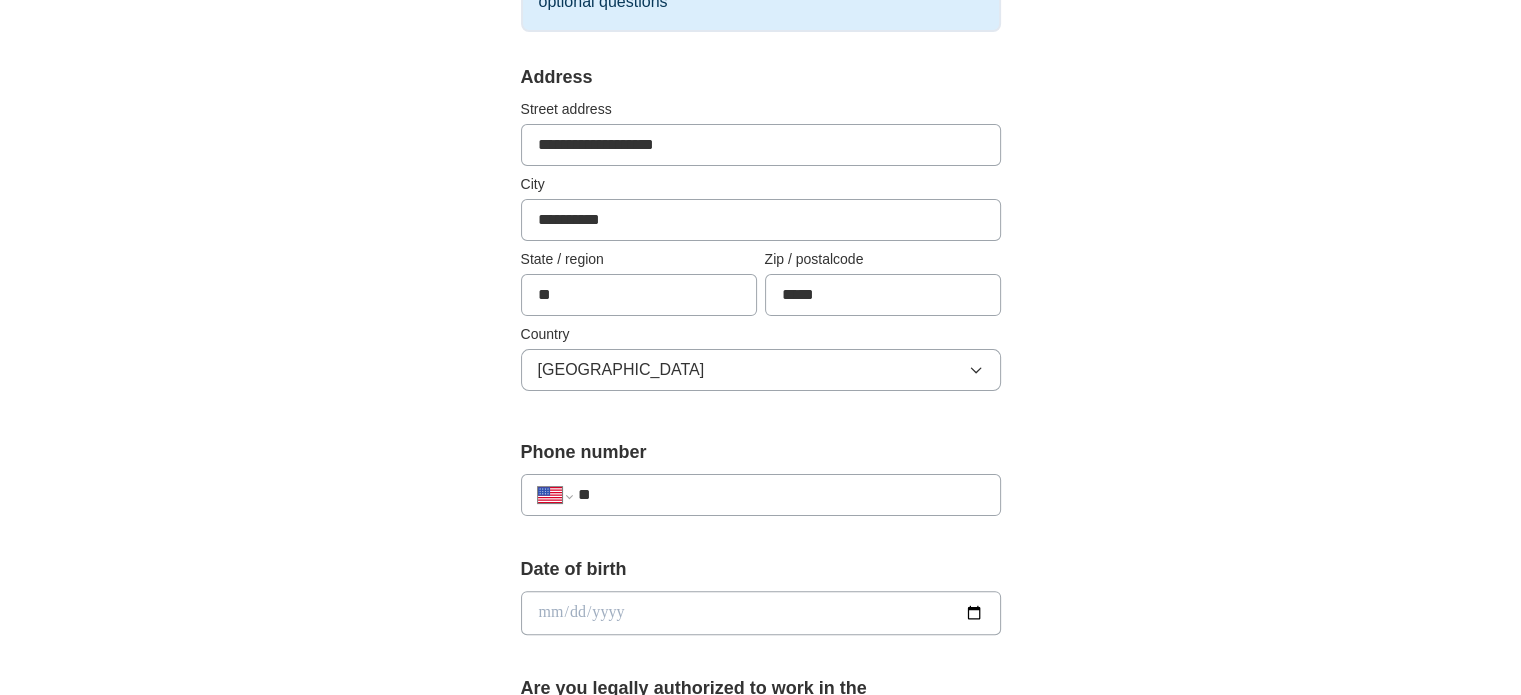 click on "**" at bounding box center (780, 495) 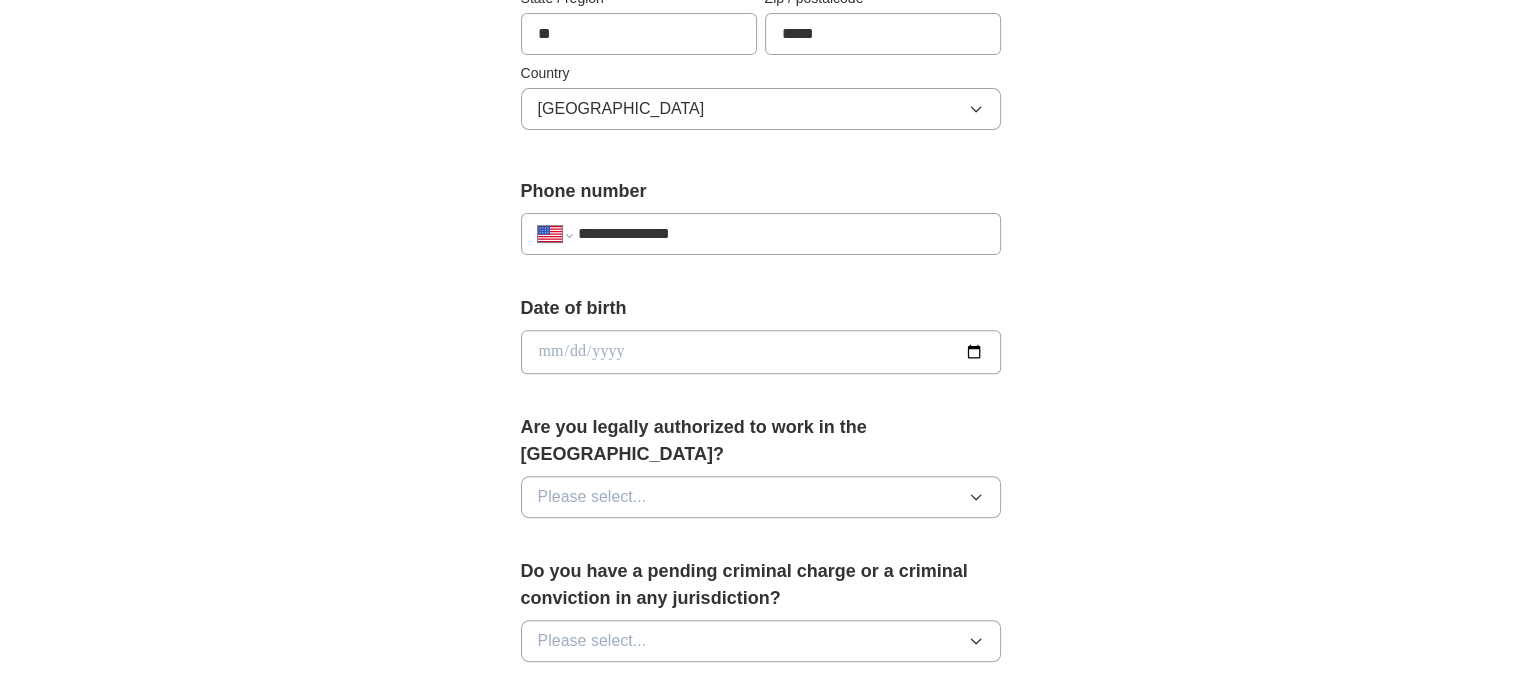 scroll, scrollTop: 650, scrollLeft: 0, axis: vertical 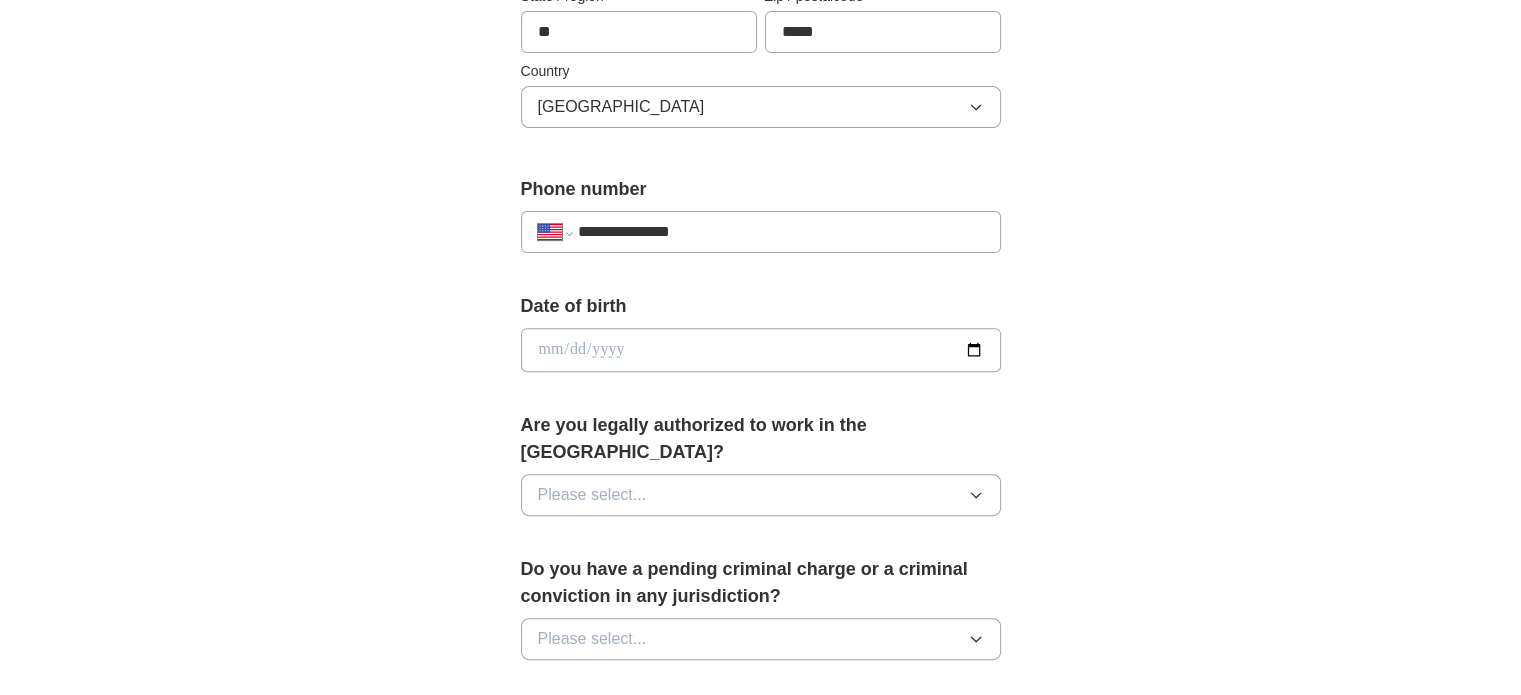 type on "**********" 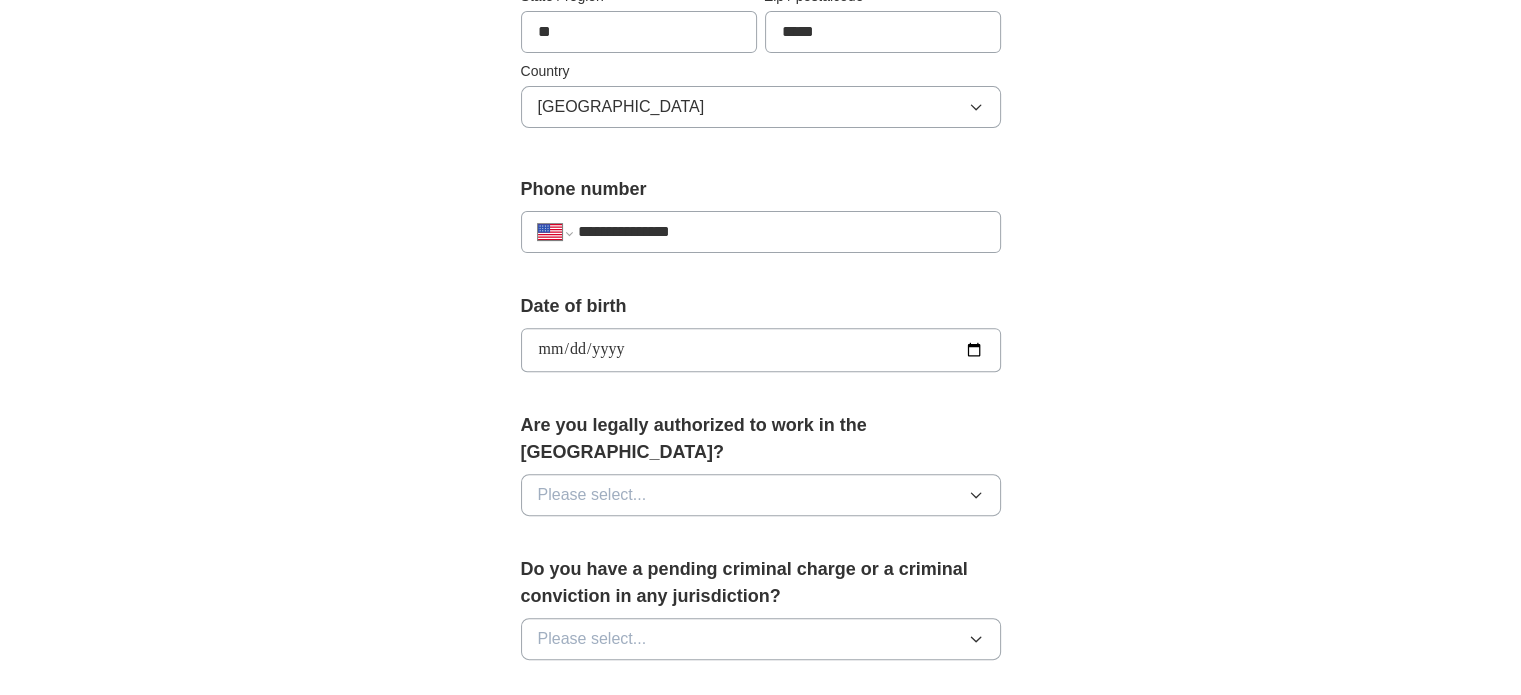 type on "**********" 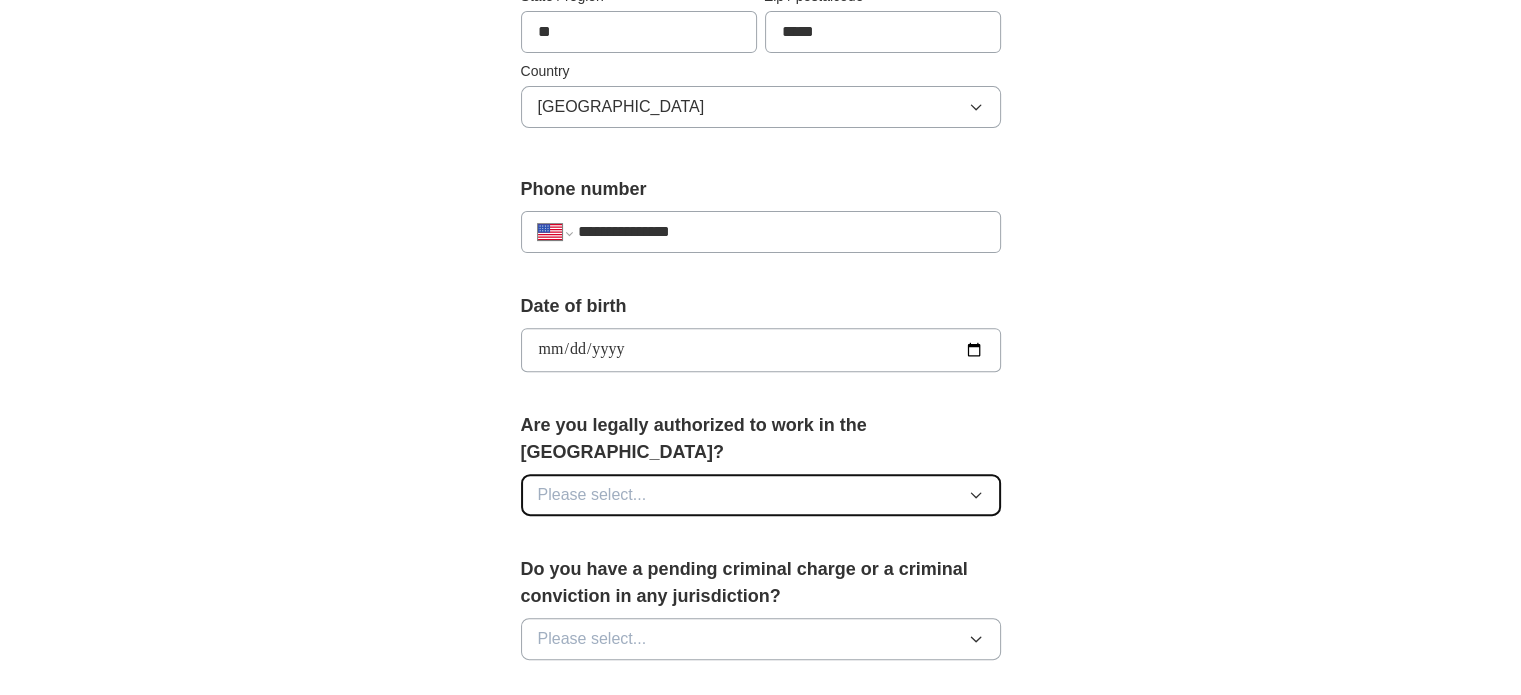 click 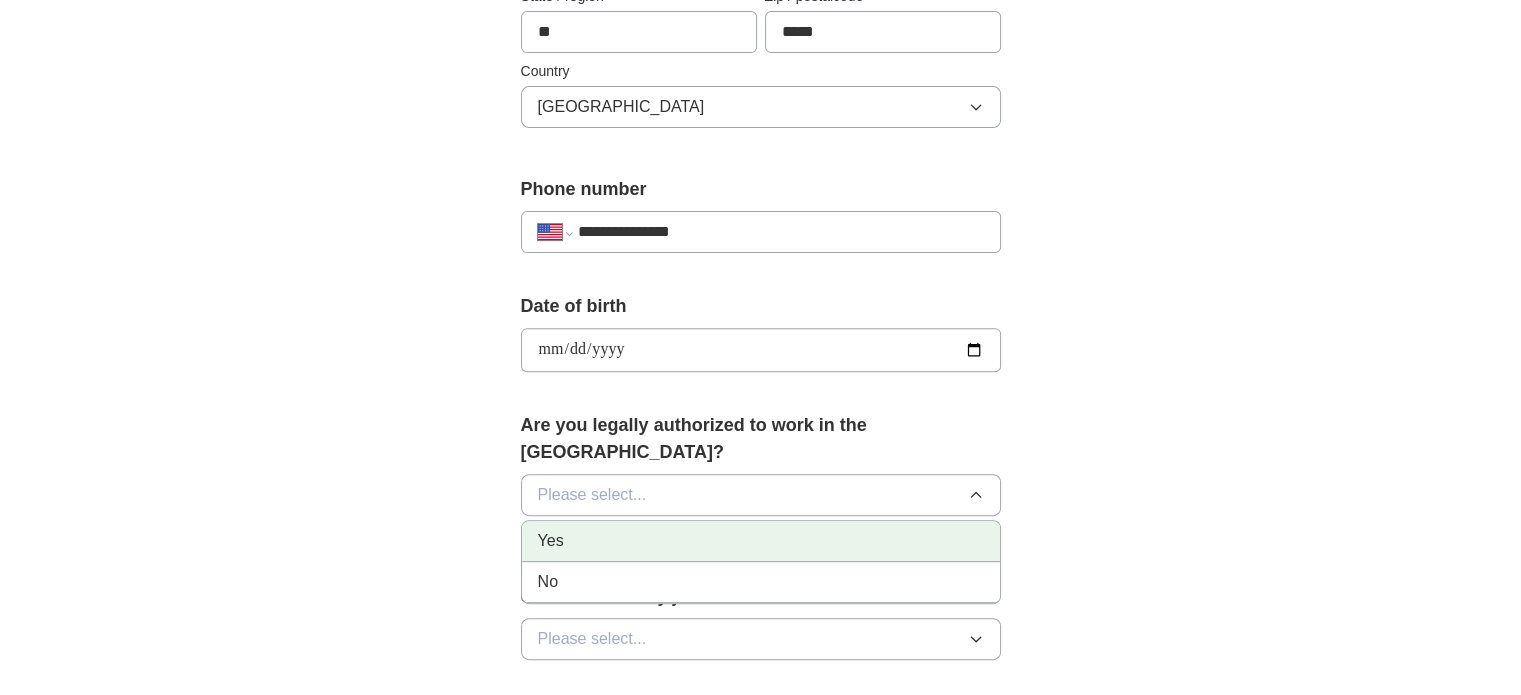 click on "Yes" at bounding box center (761, 541) 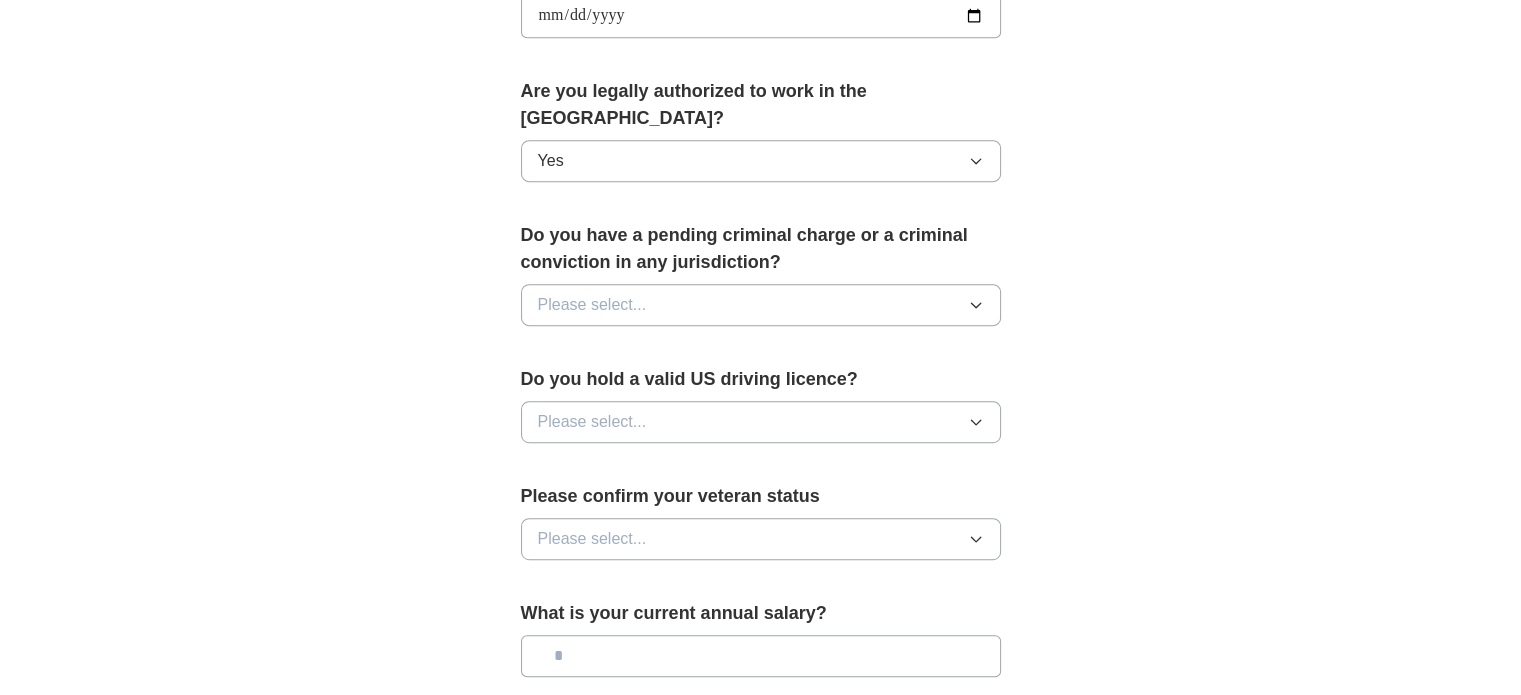 scroll, scrollTop: 984, scrollLeft: 0, axis: vertical 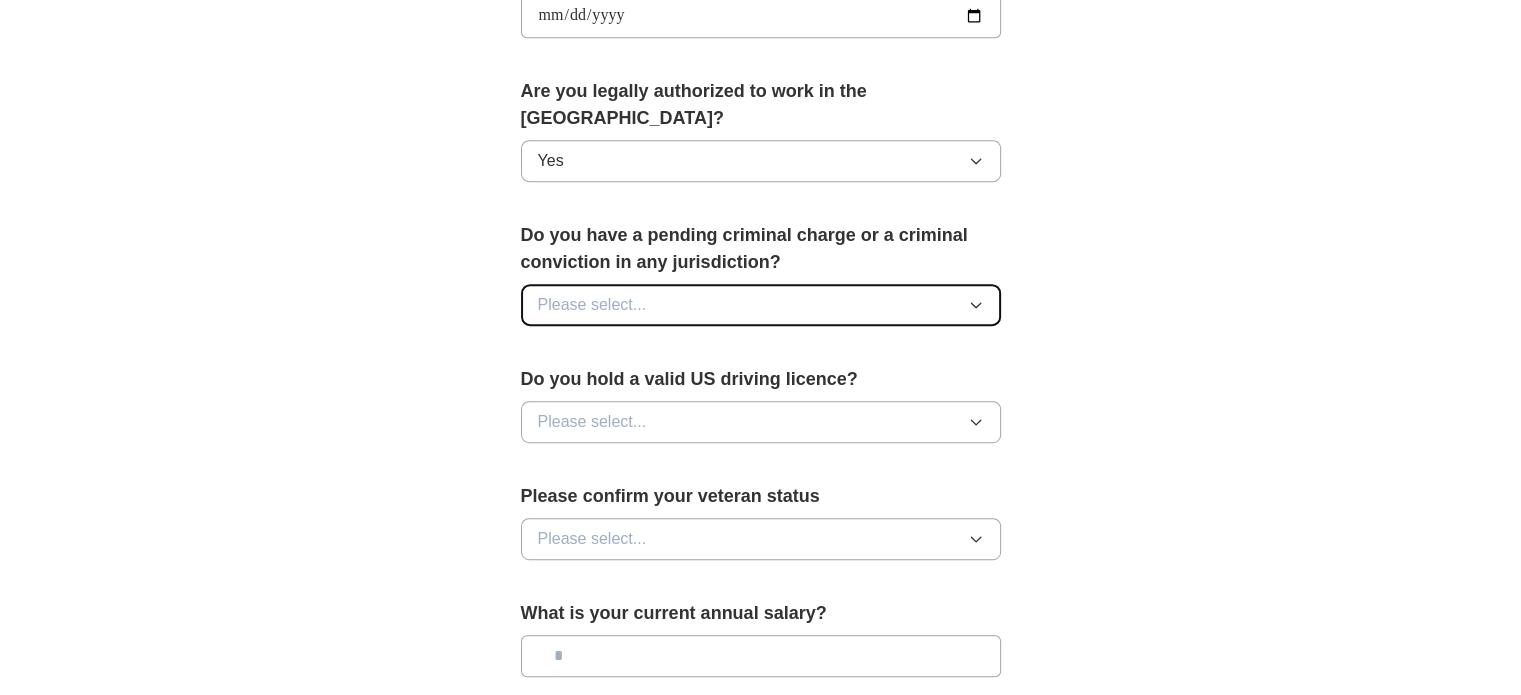 click 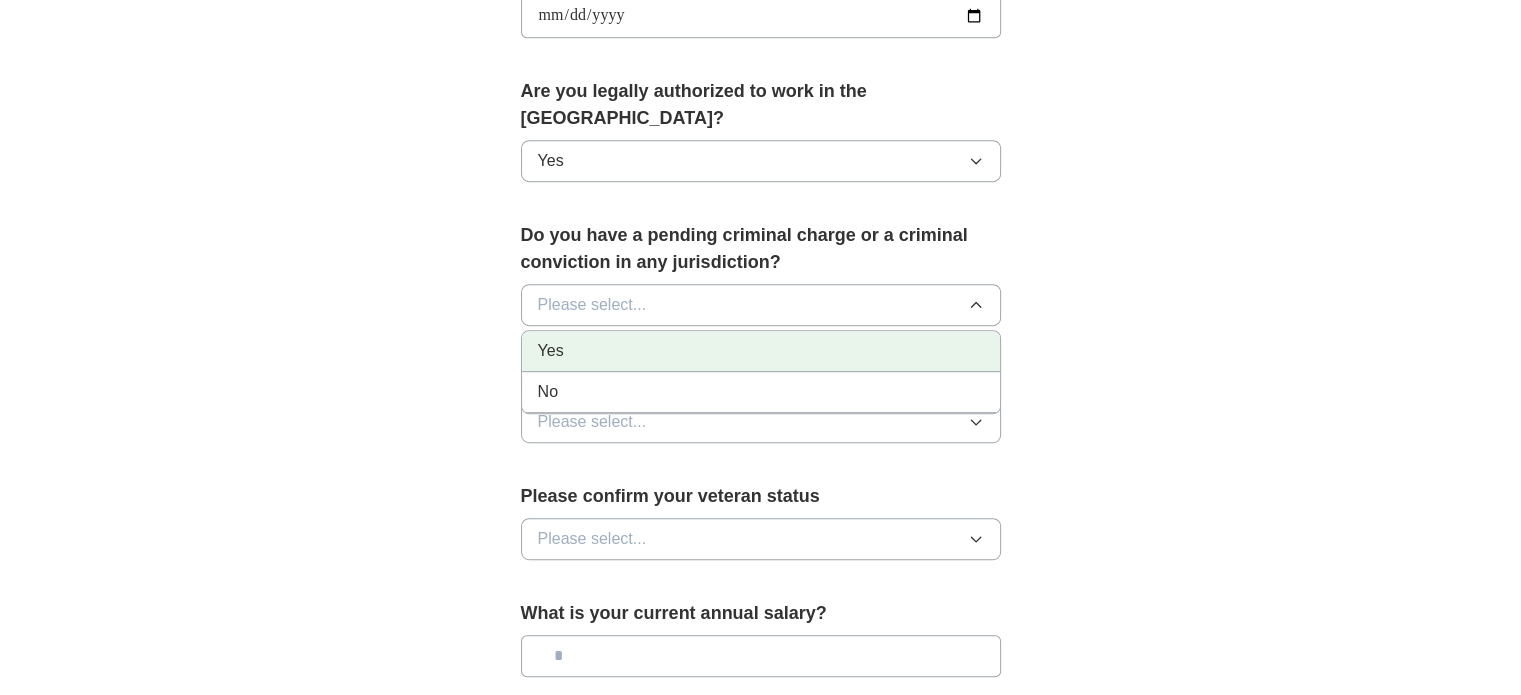click on "Yes" at bounding box center (761, 351) 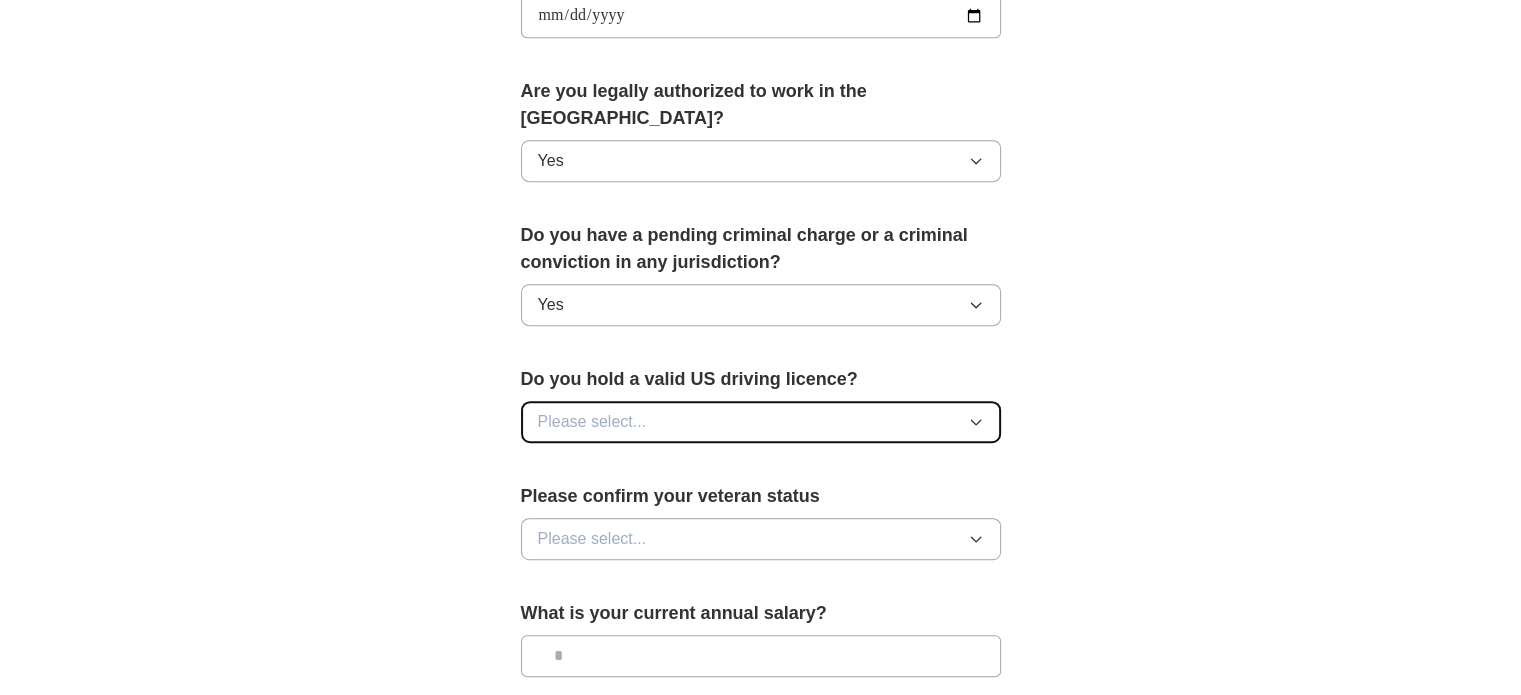 click 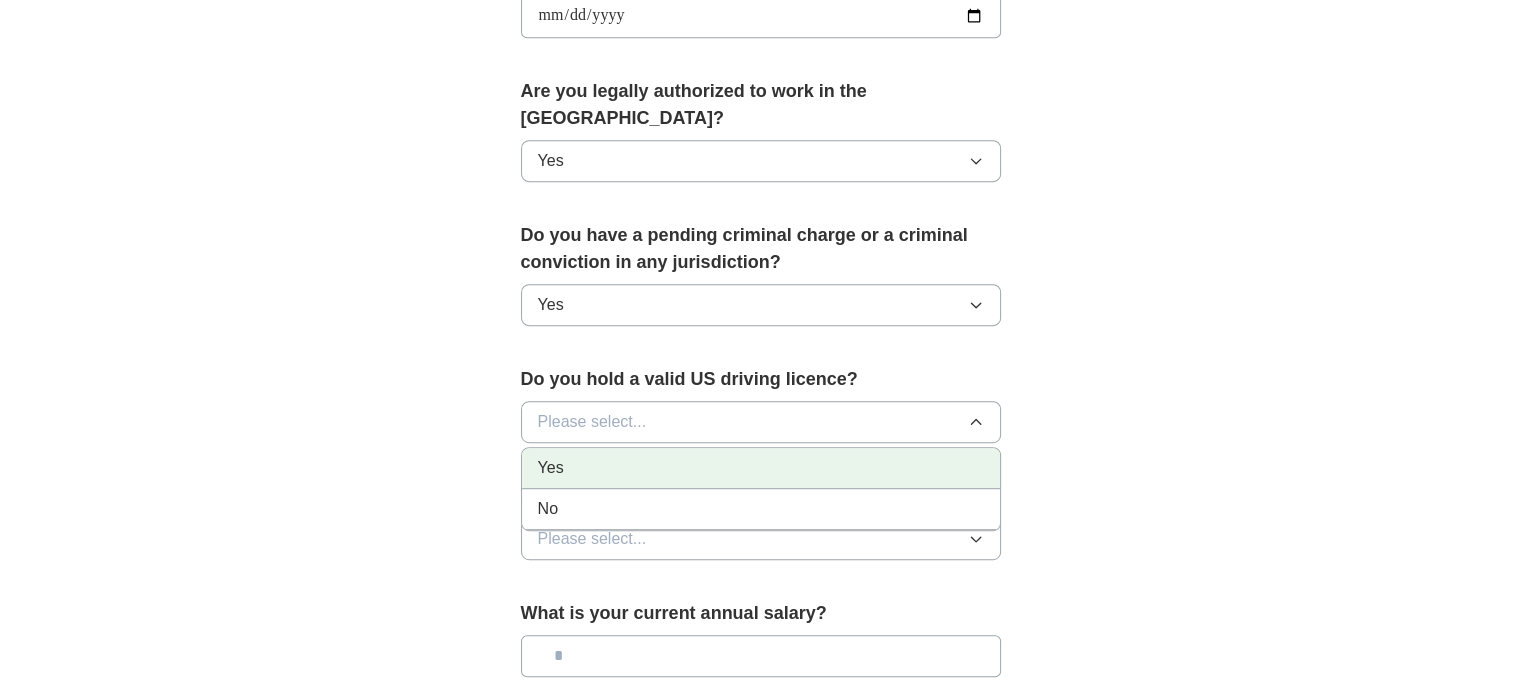 click on "Yes" at bounding box center [761, 468] 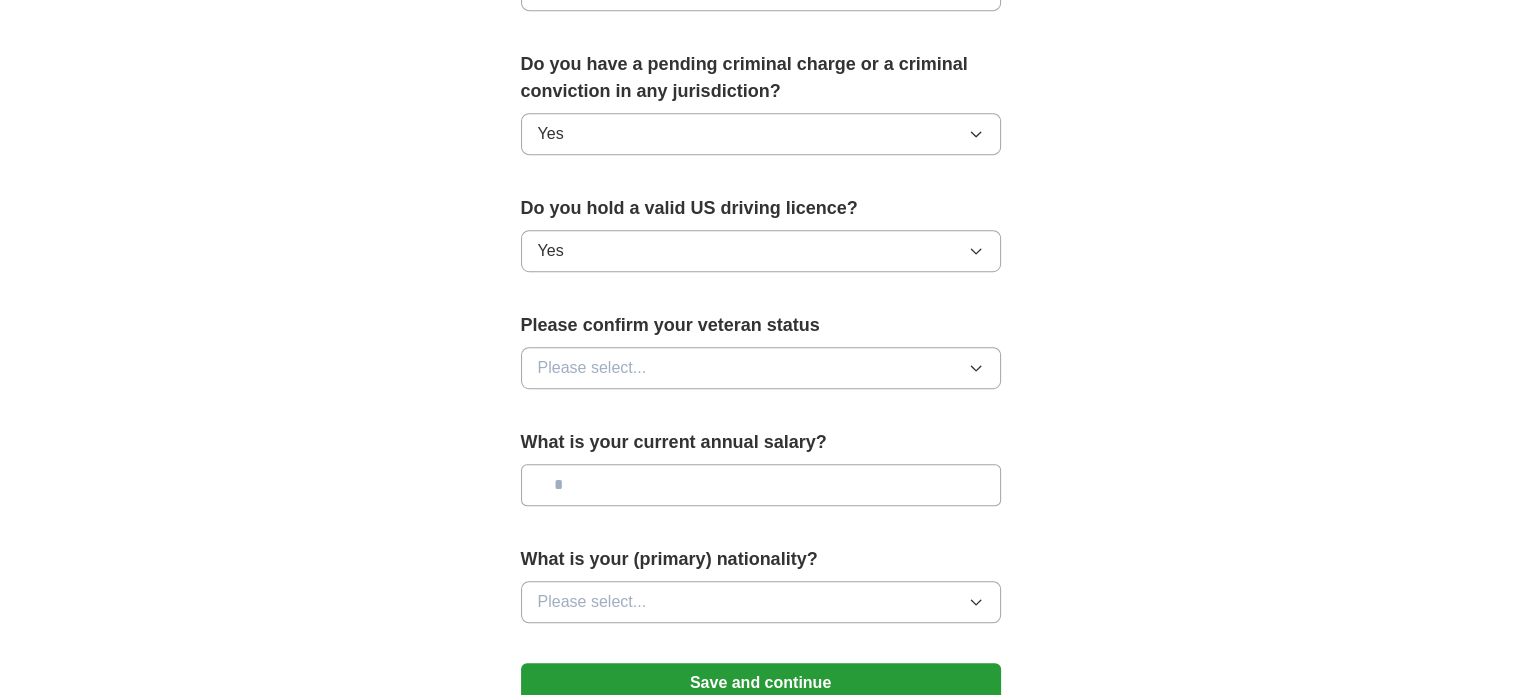 scroll, scrollTop: 1156, scrollLeft: 0, axis: vertical 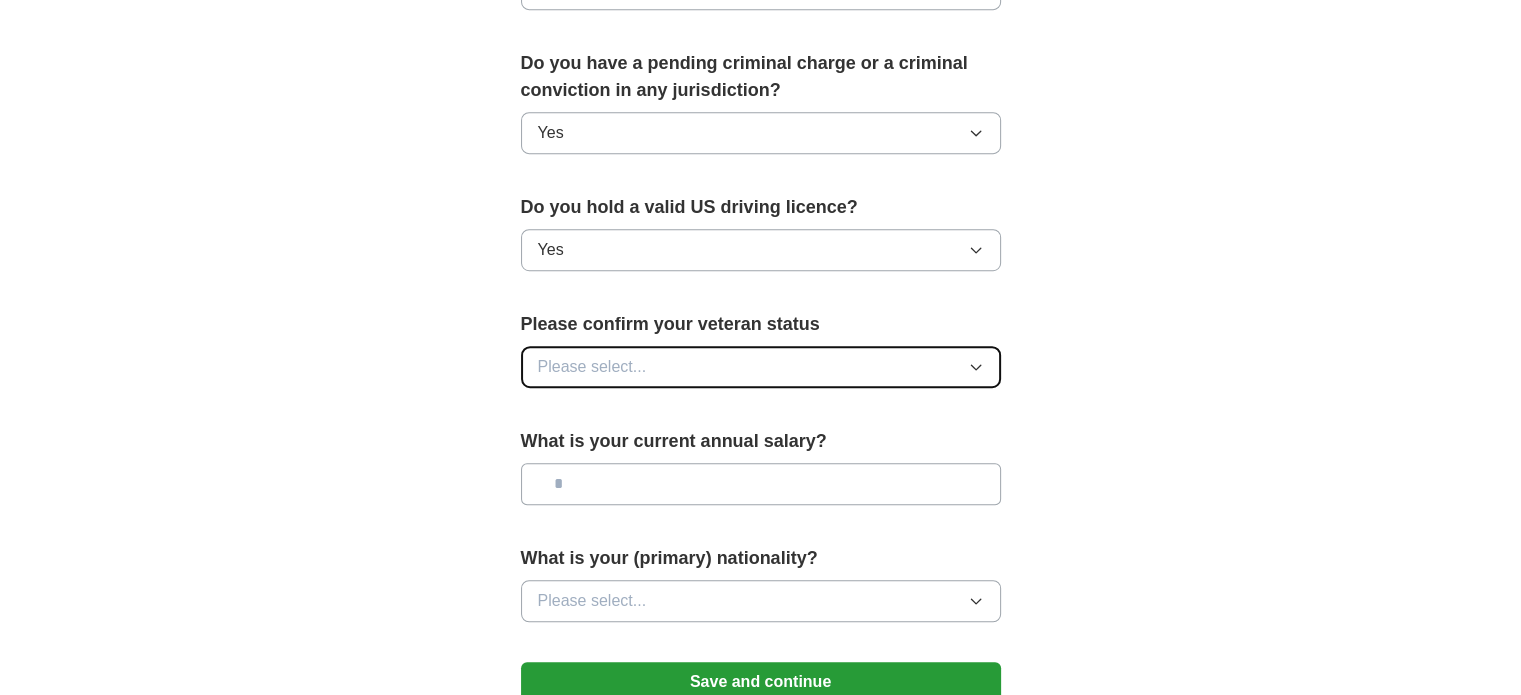 click on "Please select..." at bounding box center (761, 367) 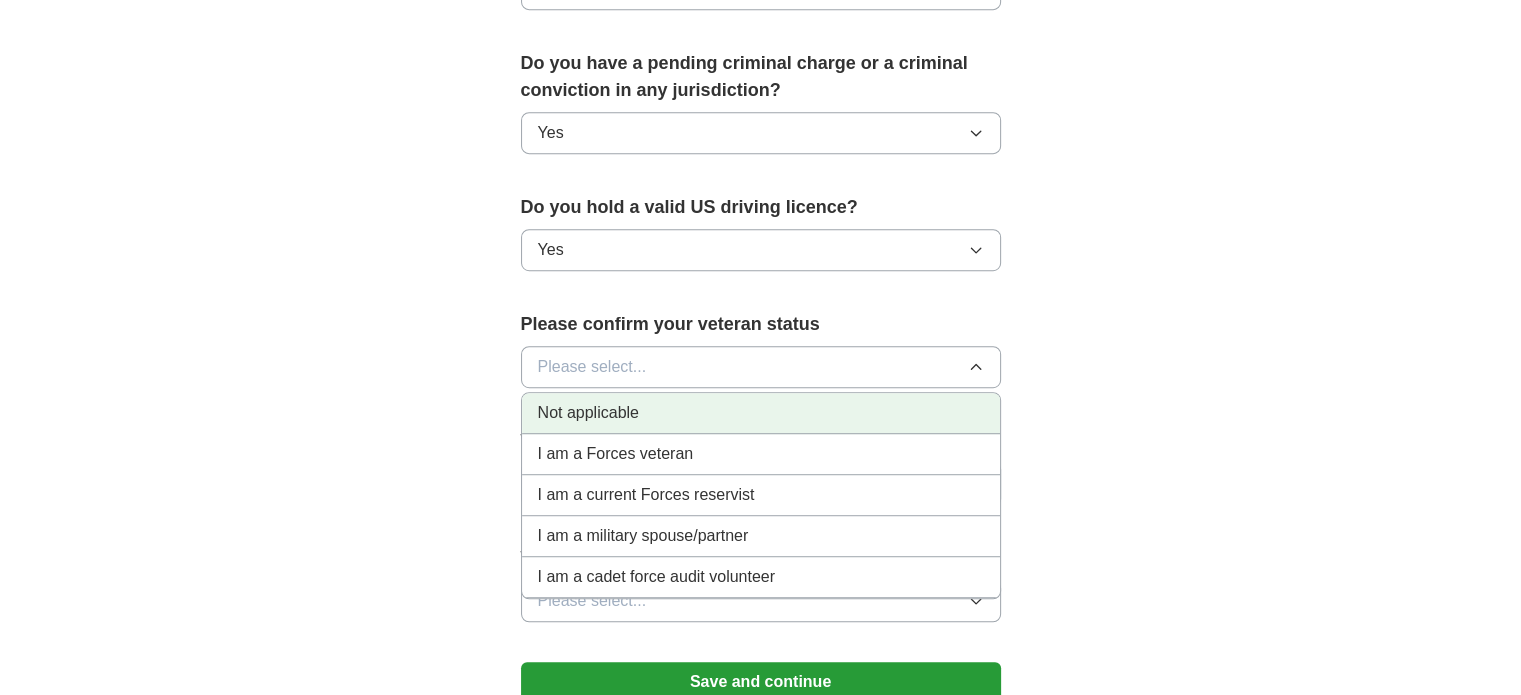click on "Not applicable" at bounding box center [761, 413] 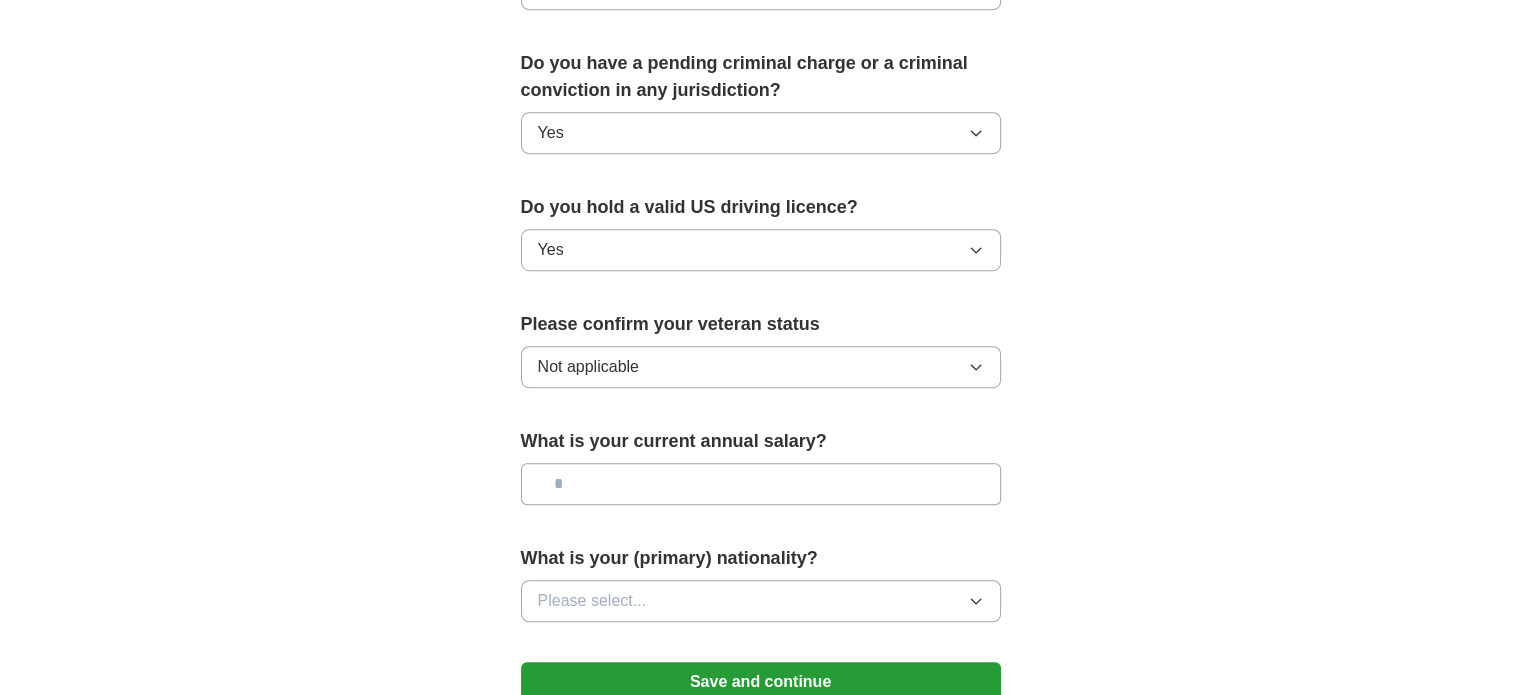 click at bounding box center (761, 484) 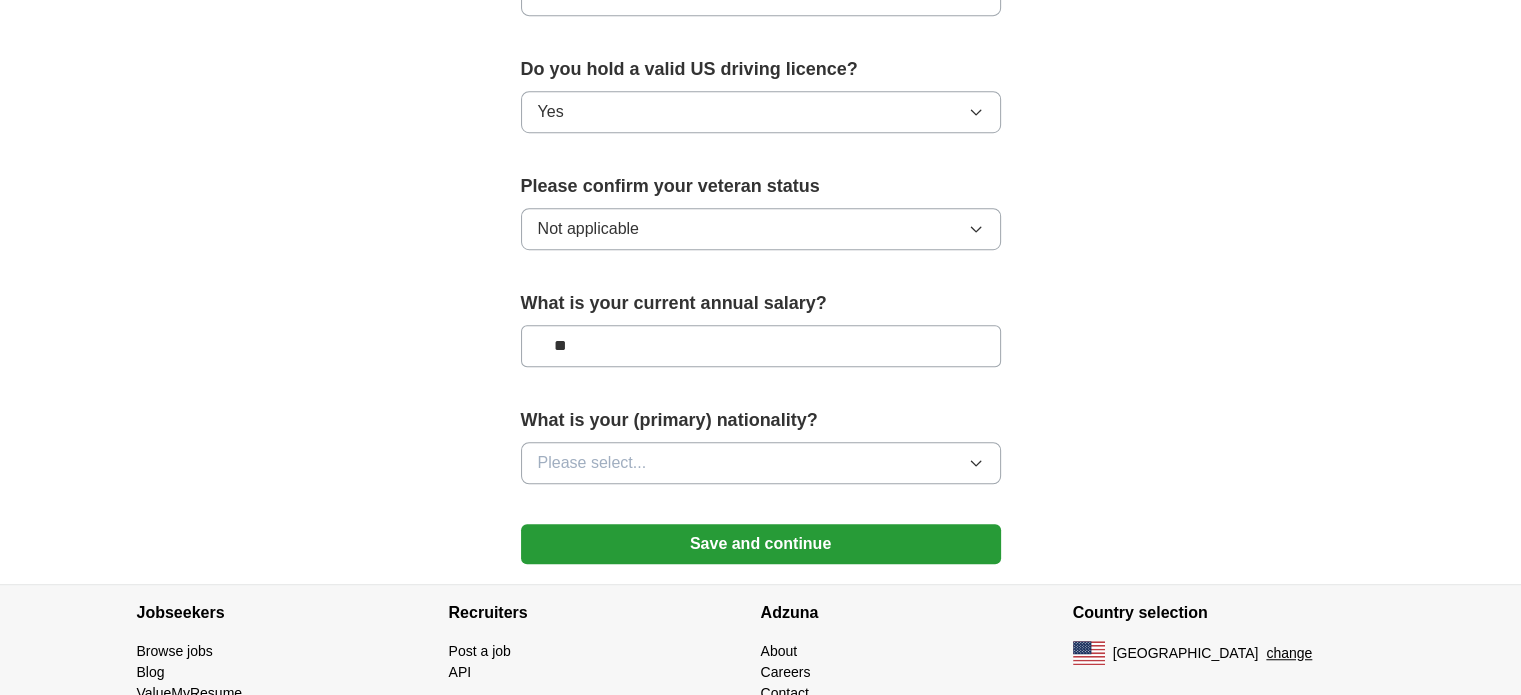 scroll, scrollTop: 1296, scrollLeft: 0, axis: vertical 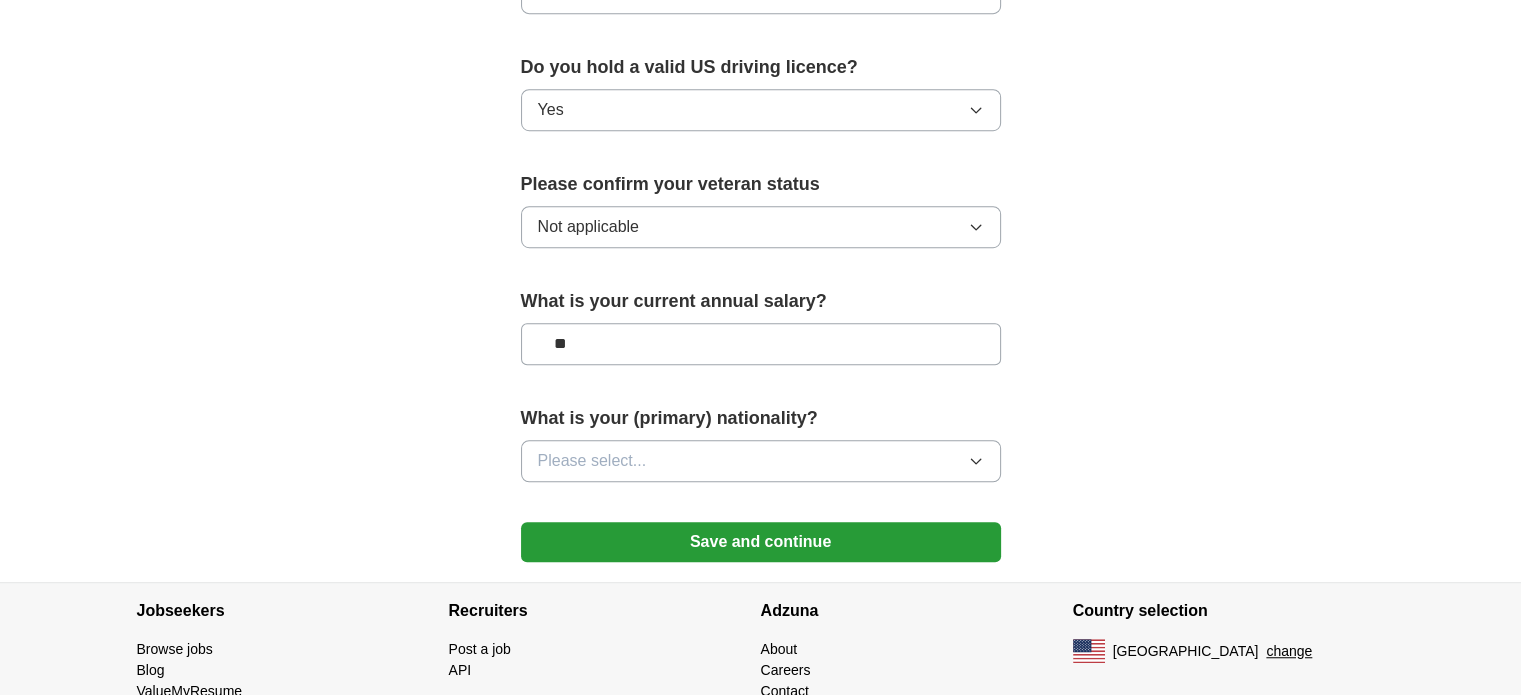 type on "**" 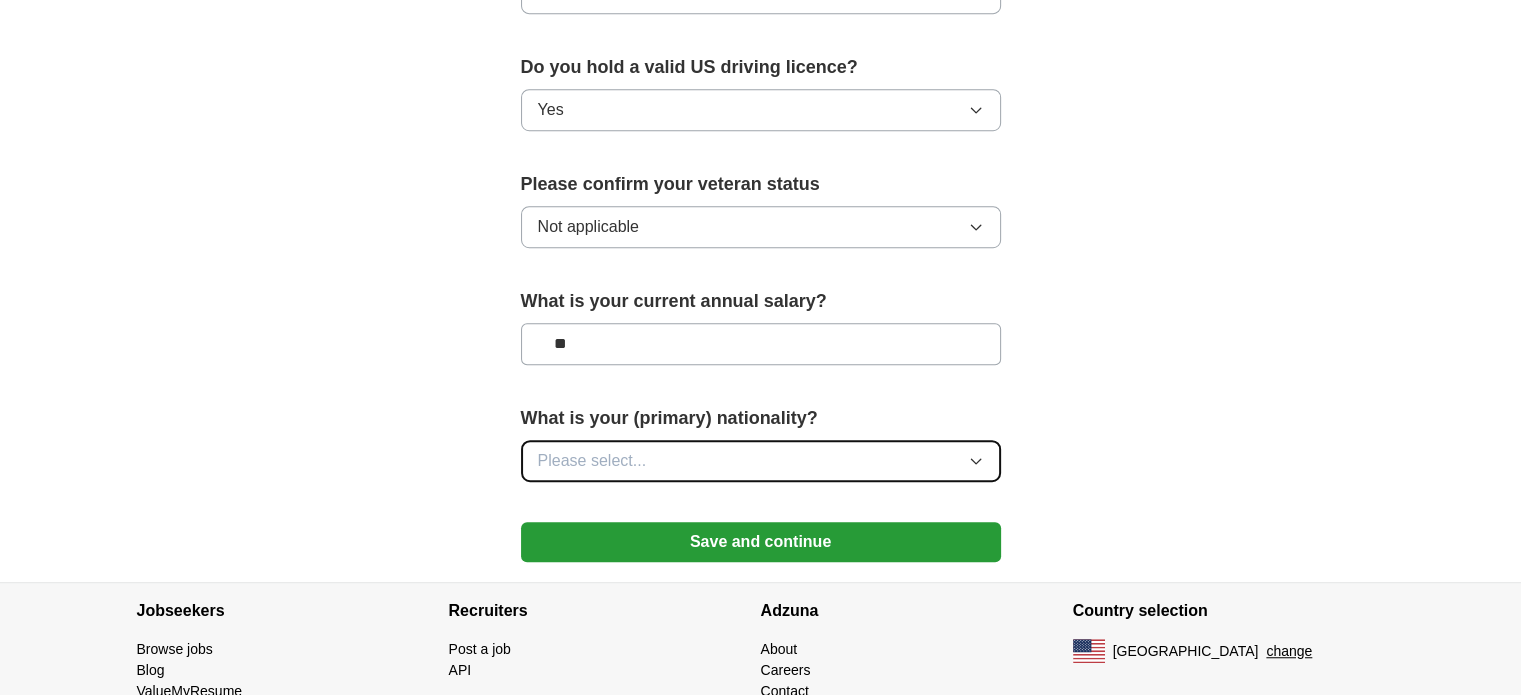click on "Please select..." at bounding box center [761, 461] 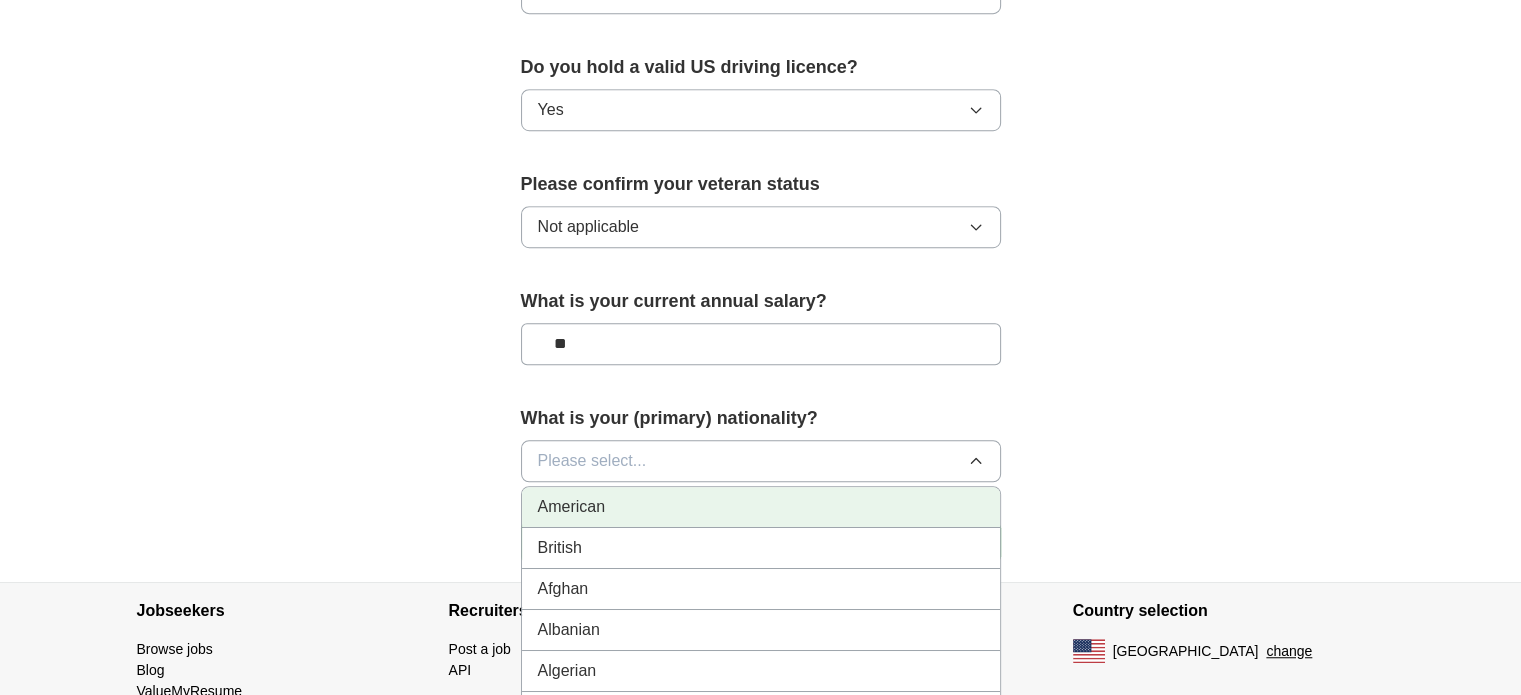 click on "American" at bounding box center [761, 507] 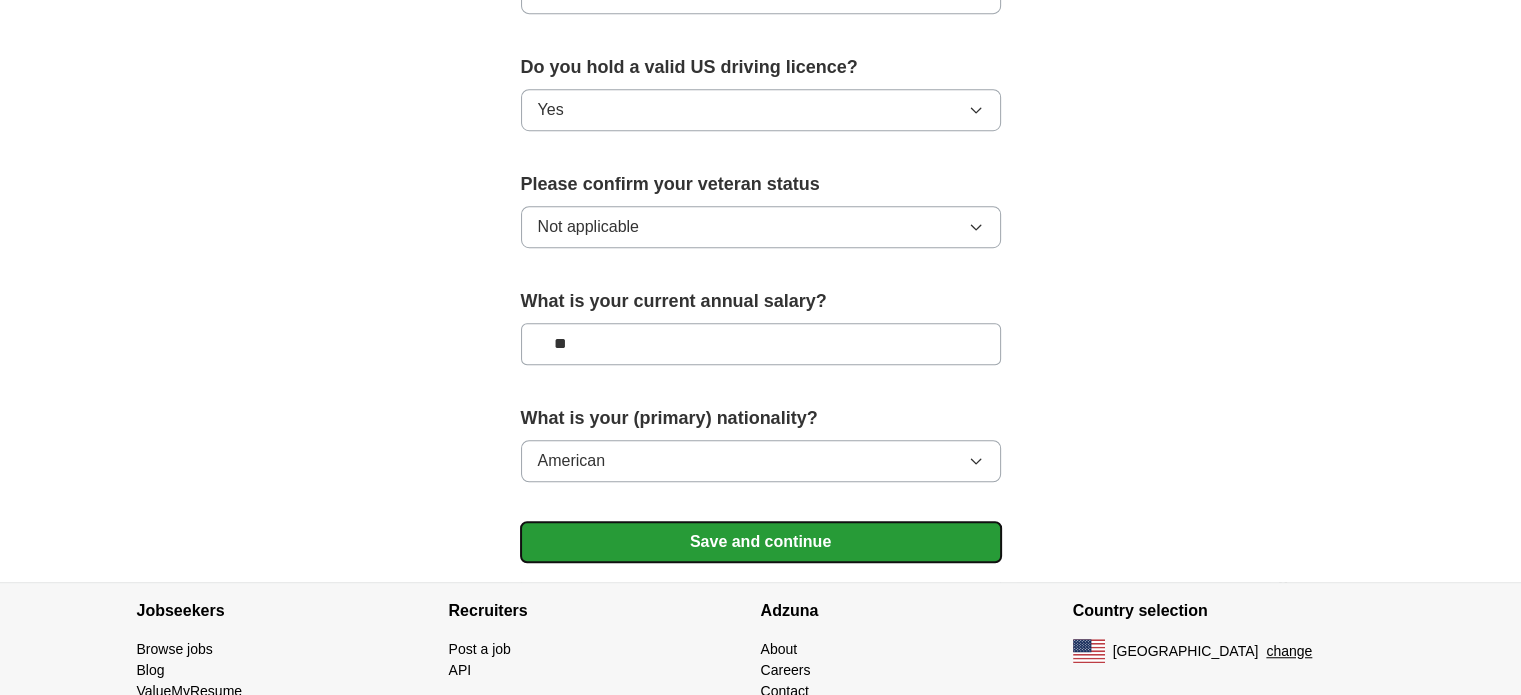 click on "Save and continue" at bounding box center (761, 542) 